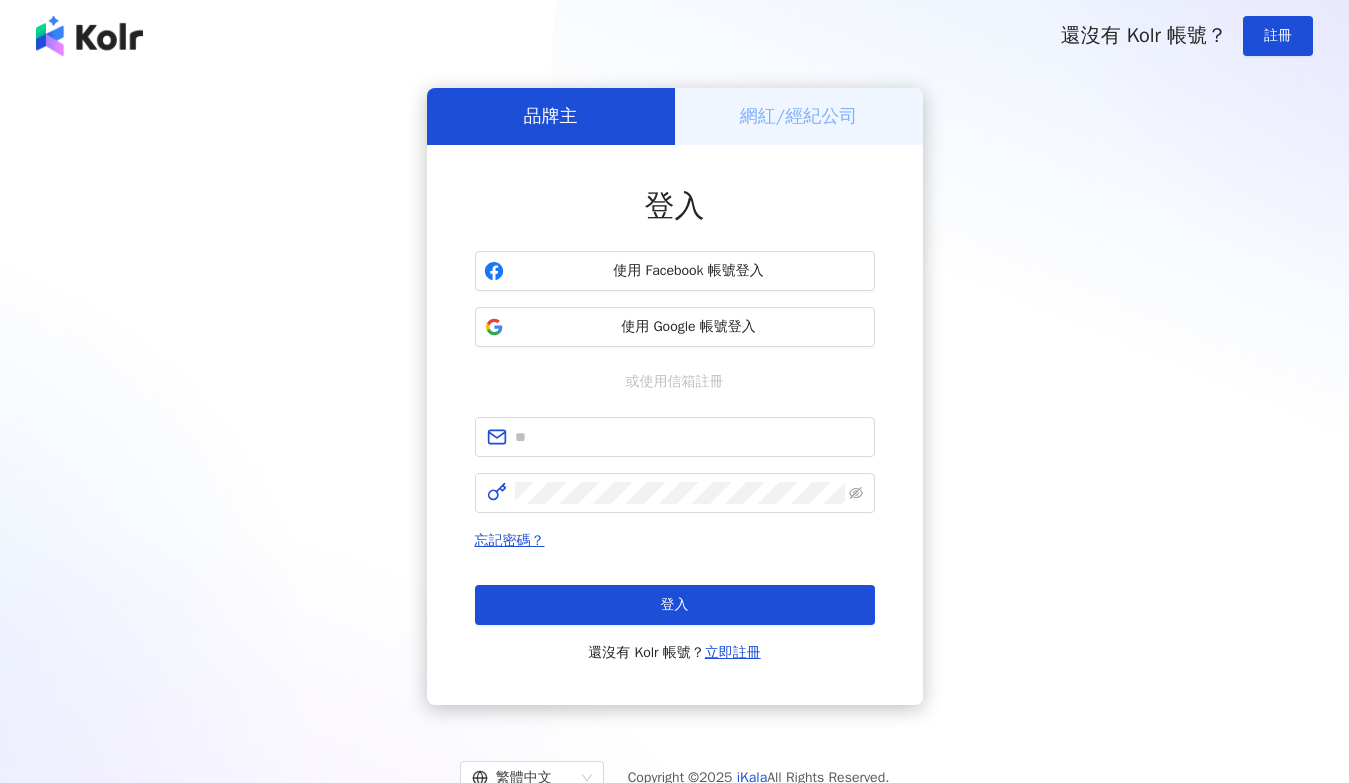scroll, scrollTop: 0, scrollLeft: 0, axis: both 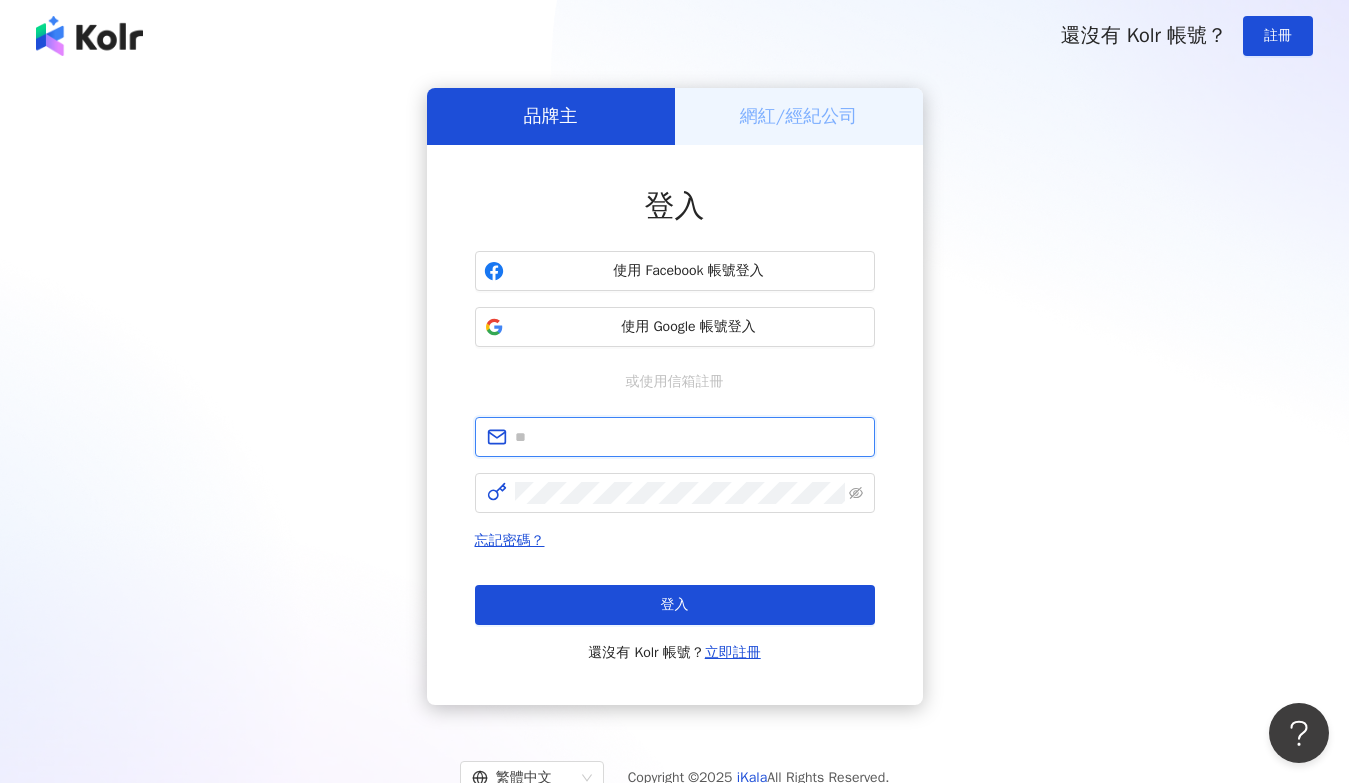 click at bounding box center [689, 437] 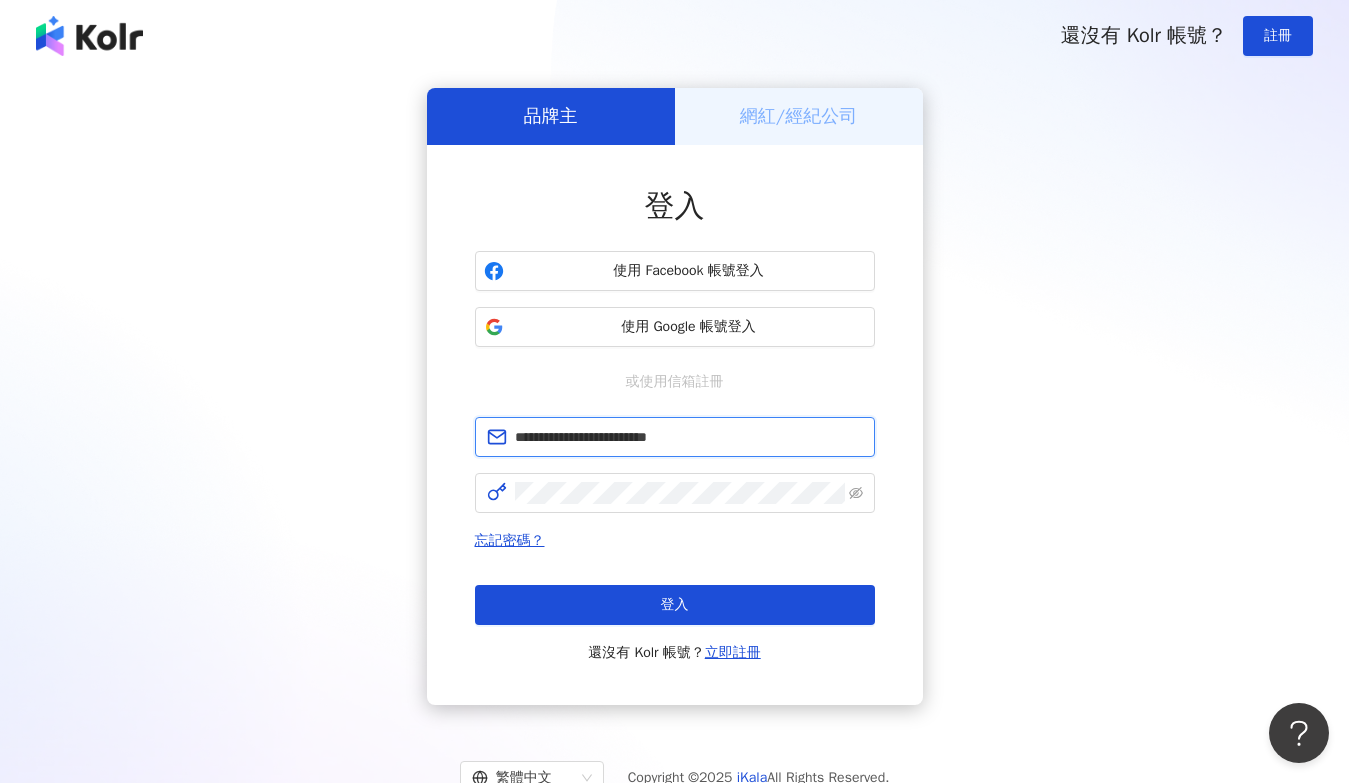 type on "**********" 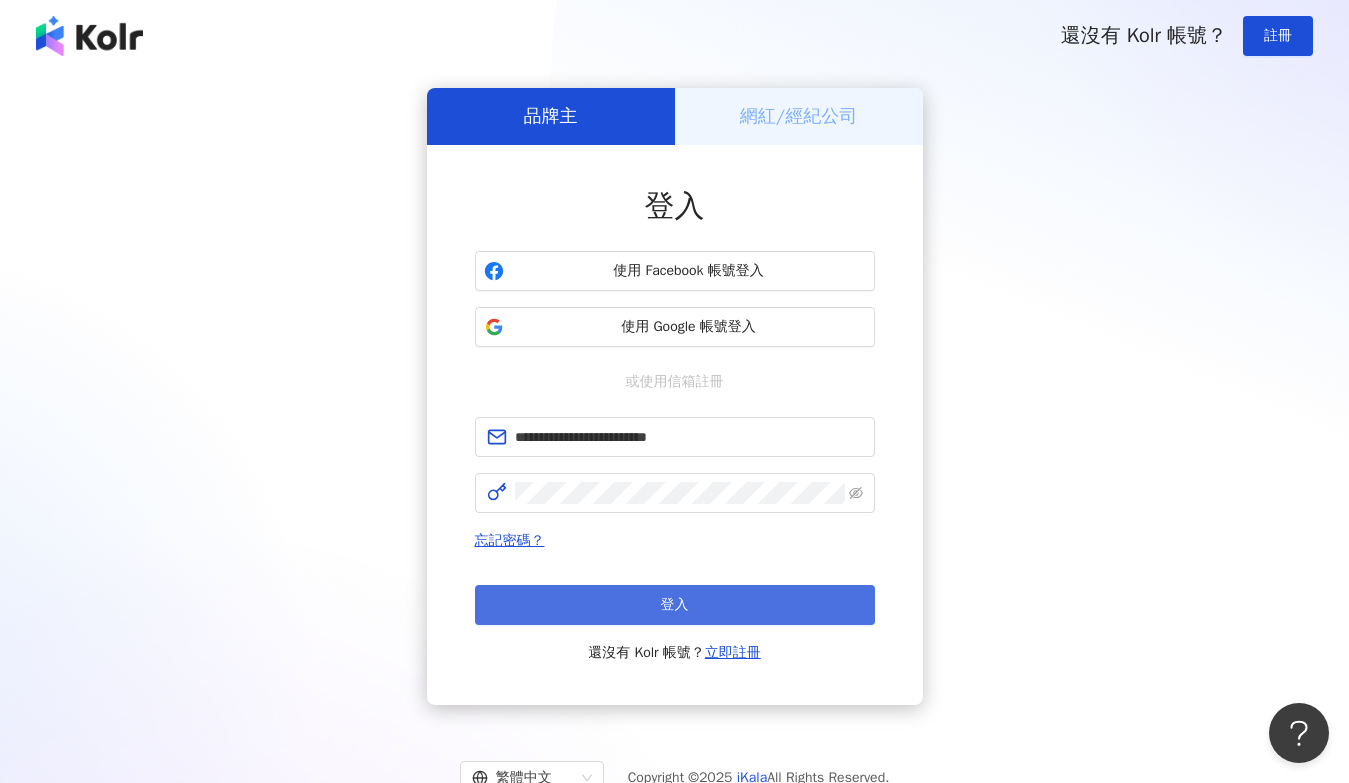 click on "登入" at bounding box center (675, 605) 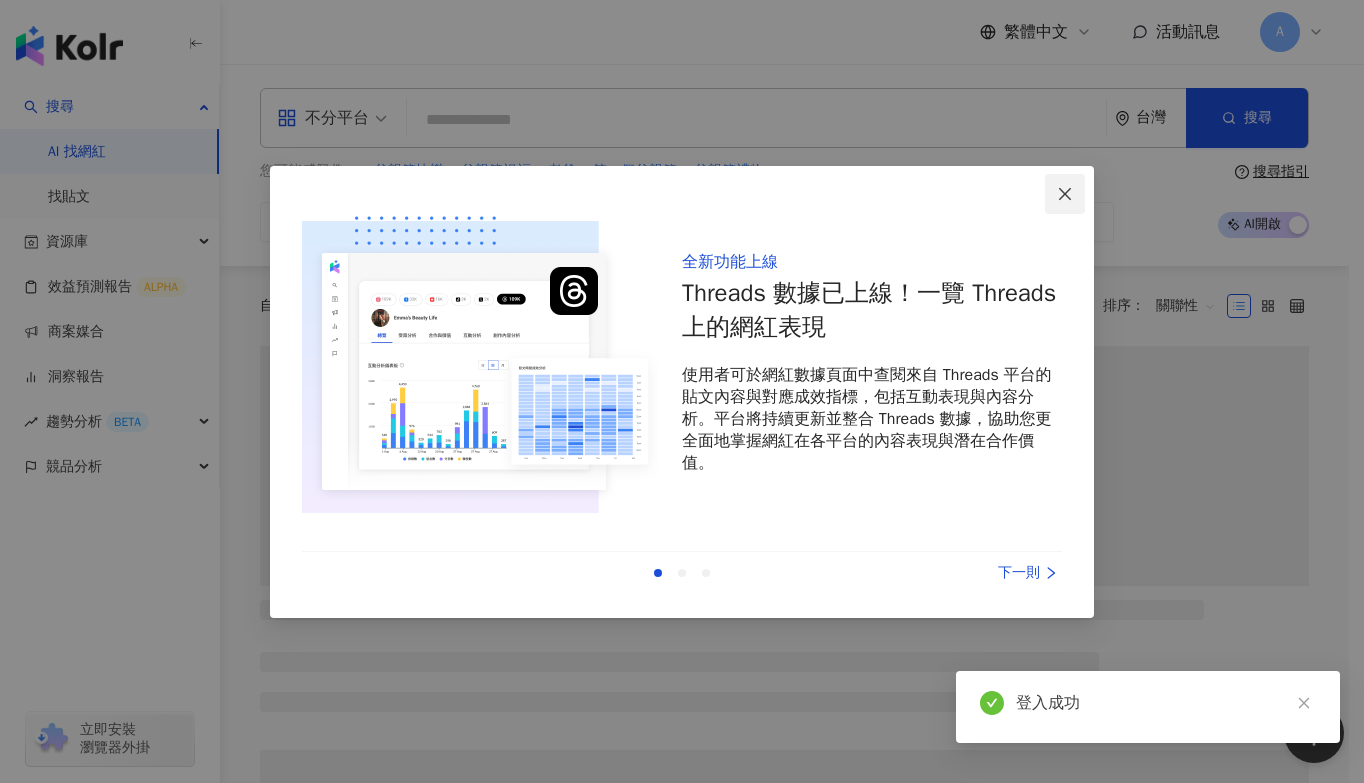 click 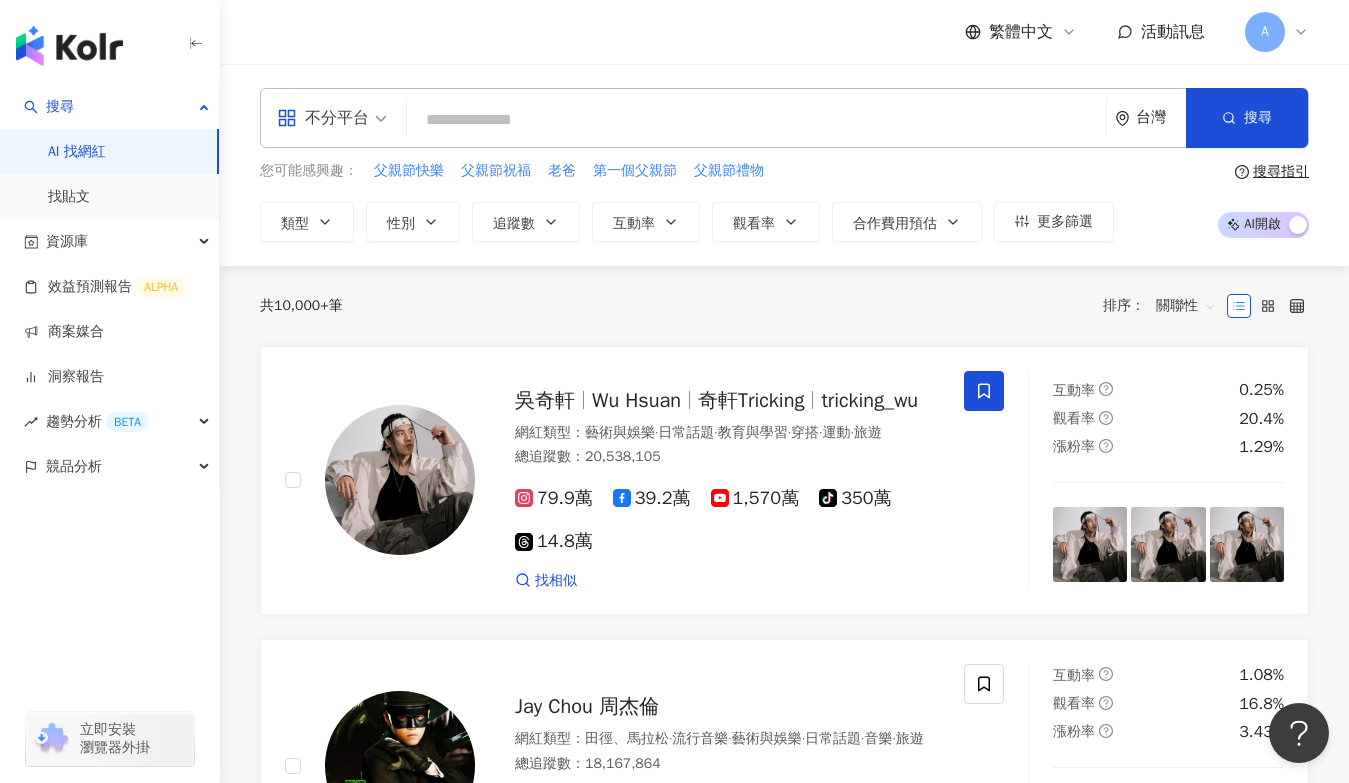 click at bounding box center [756, 120] 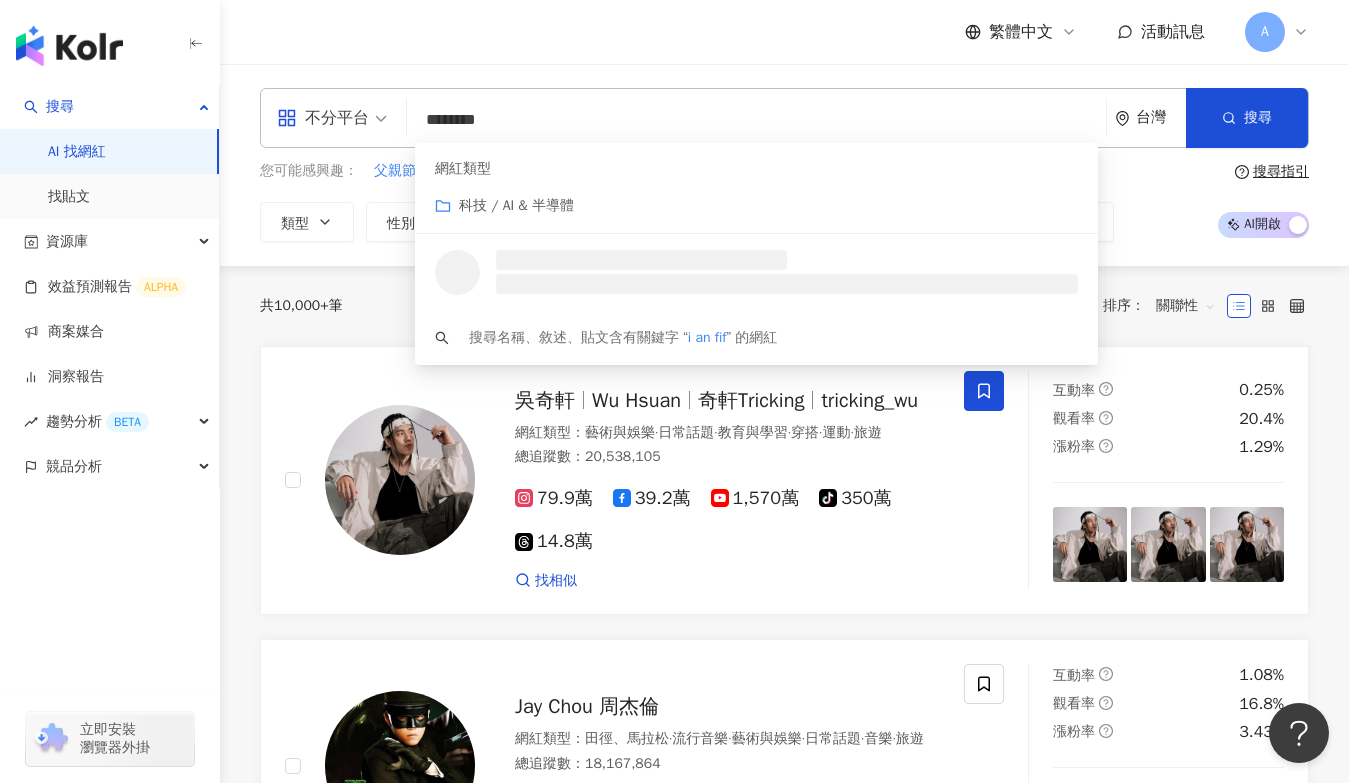 type on "*********" 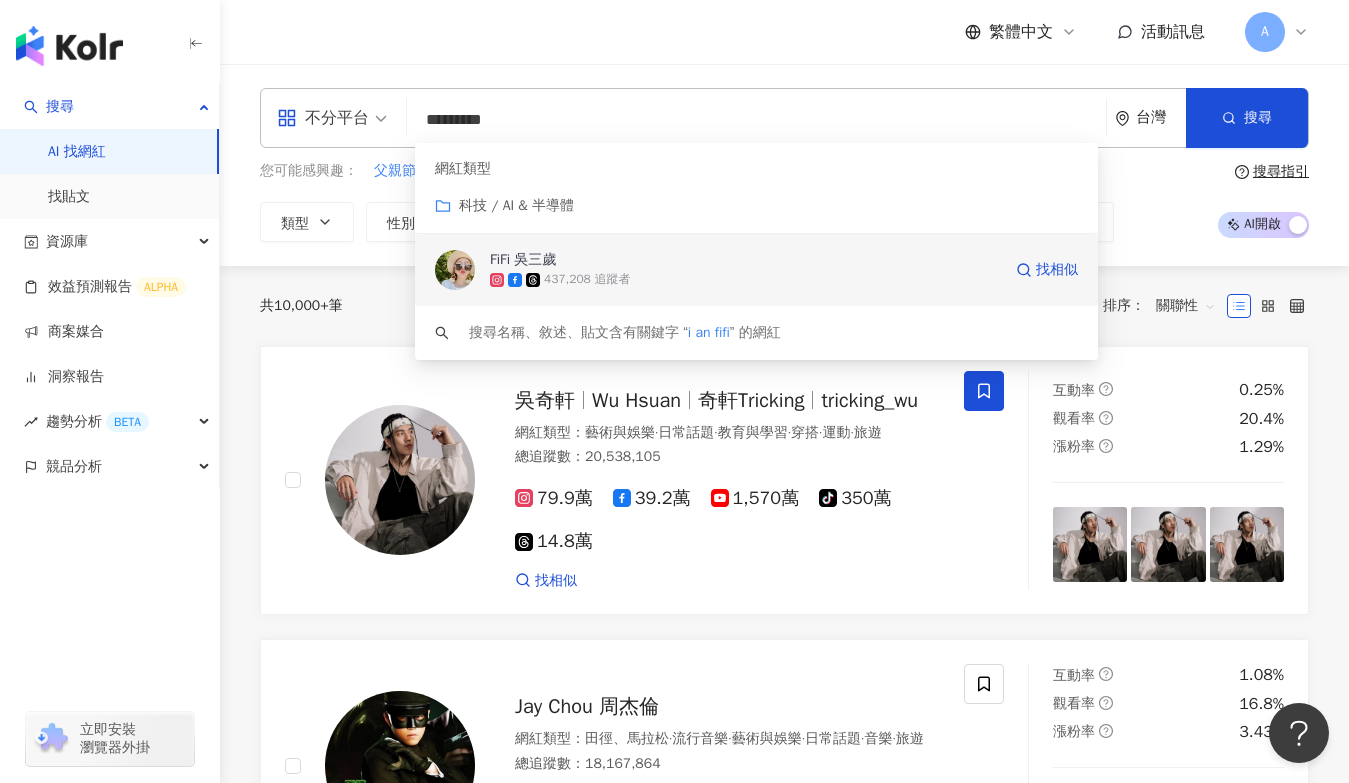 click on "FiFi 吳三歲" at bounding box center [523, 260] 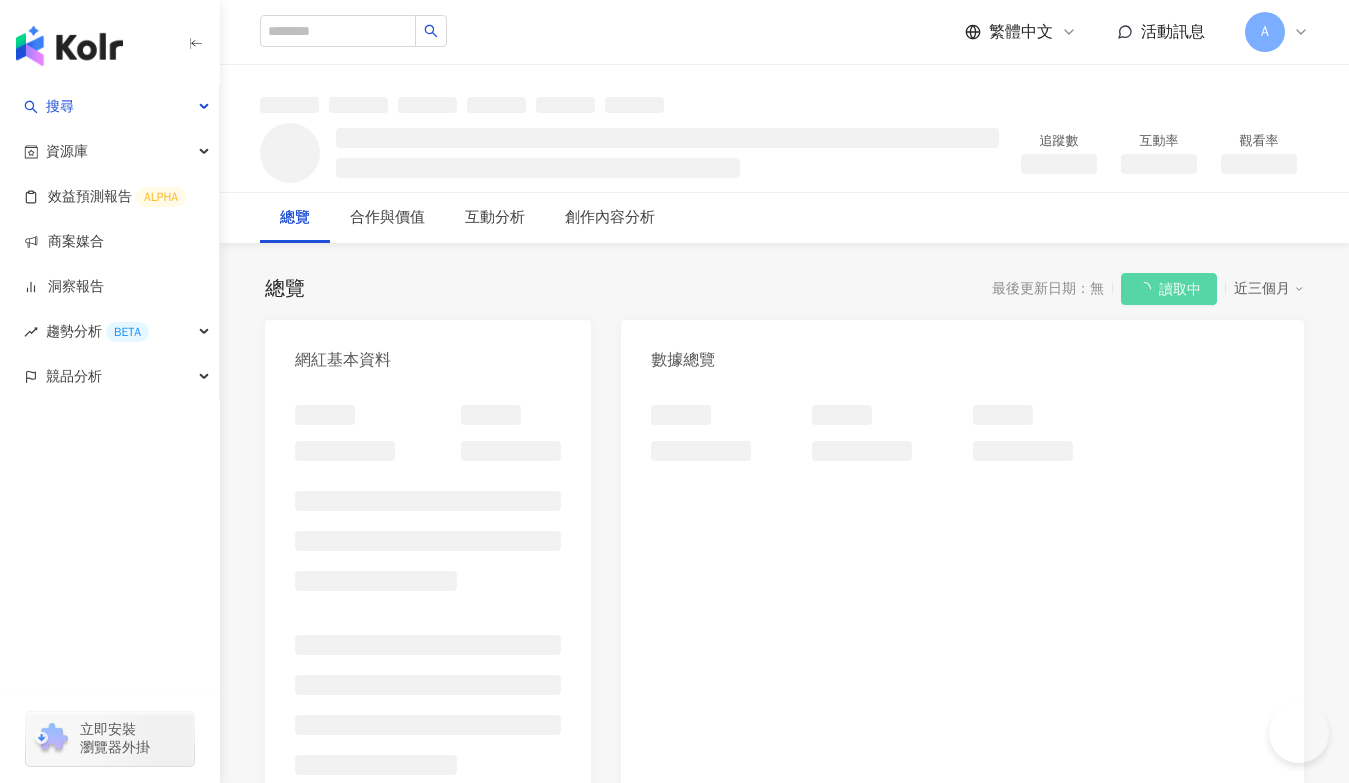 scroll, scrollTop: 0, scrollLeft: 0, axis: both 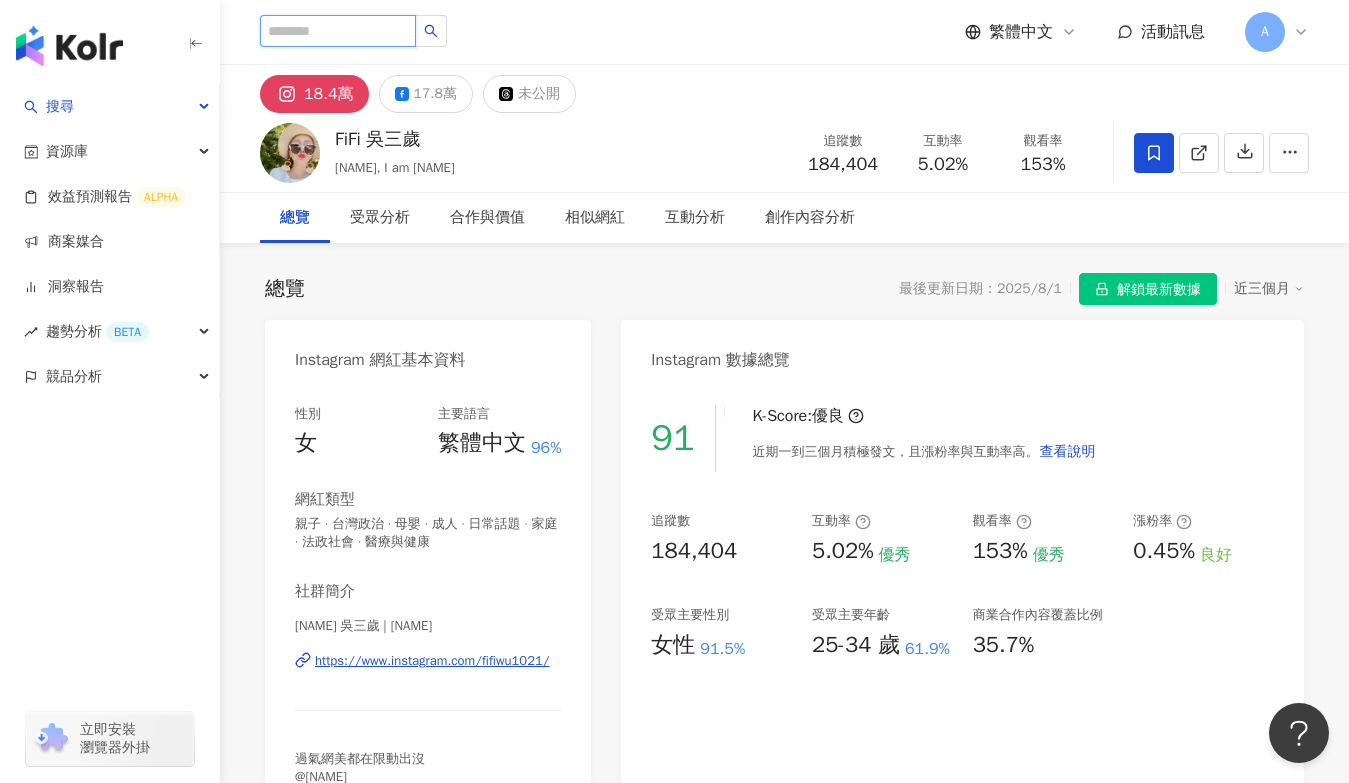 click at bounding box center (338, 31) 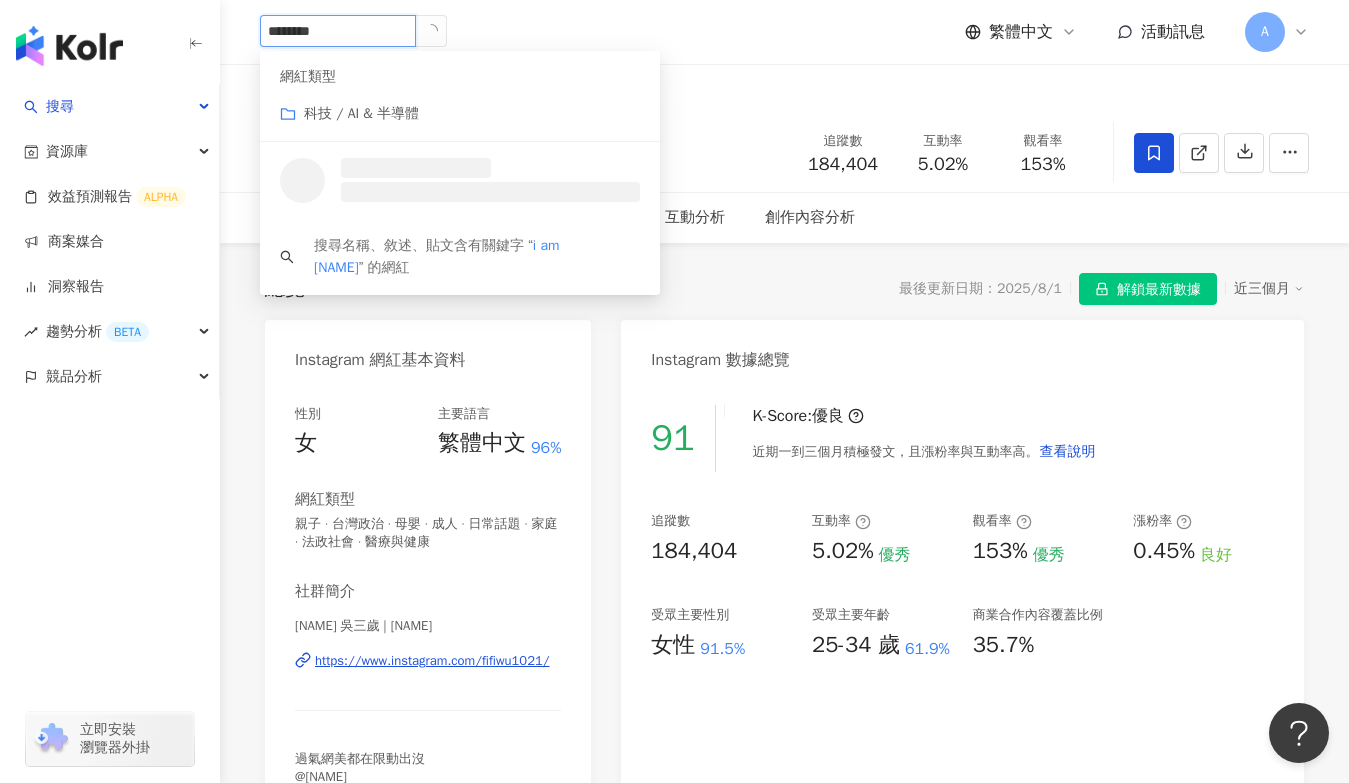 type on "*********" 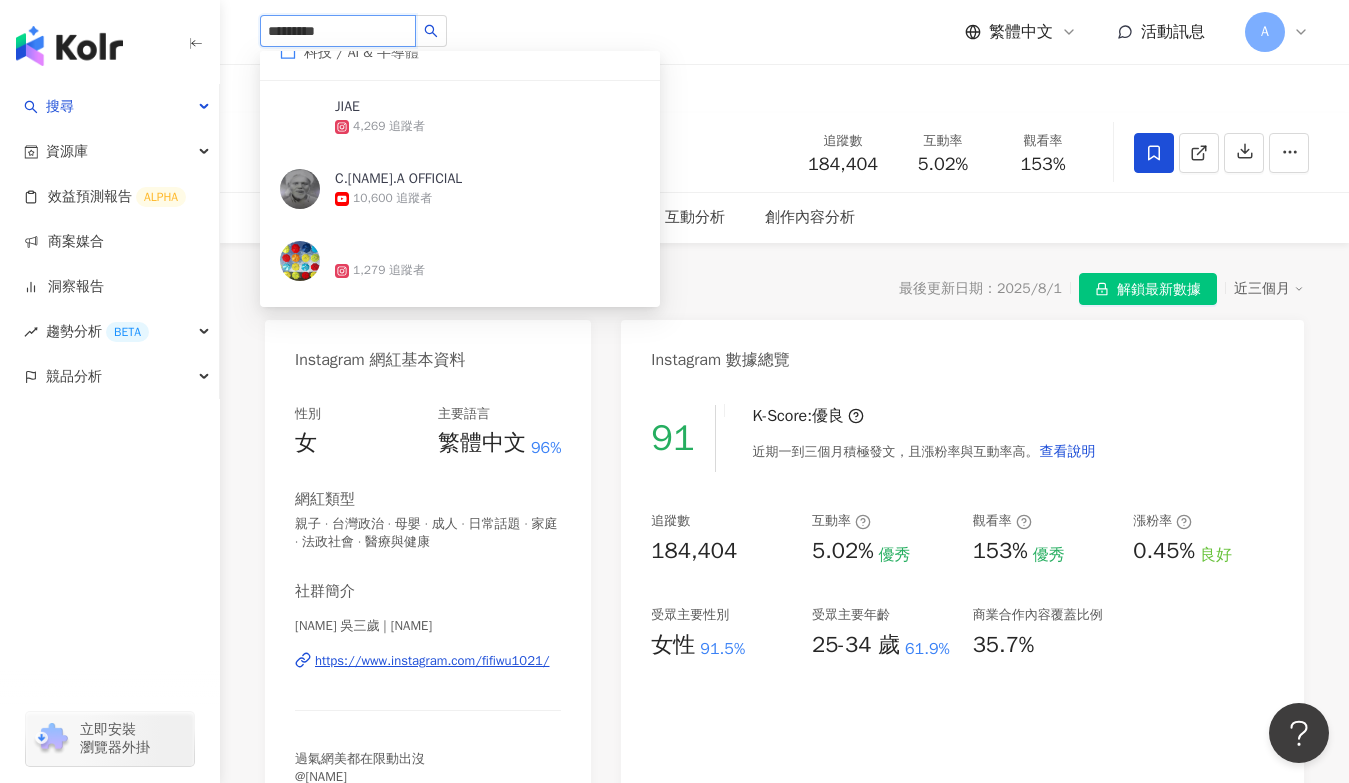 scroll, scrollTop: 0, scrollLeft: 0, axis: both 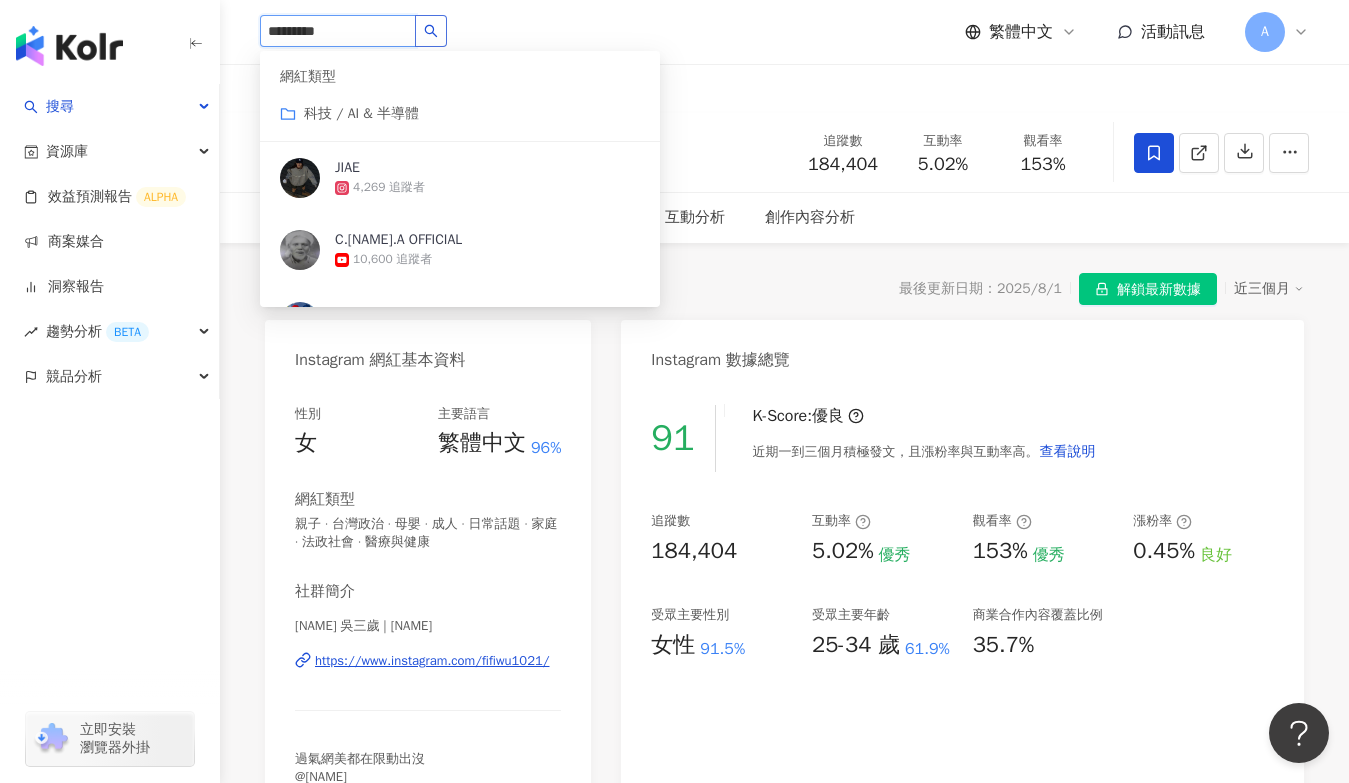 click at bounding box center [431, 31] 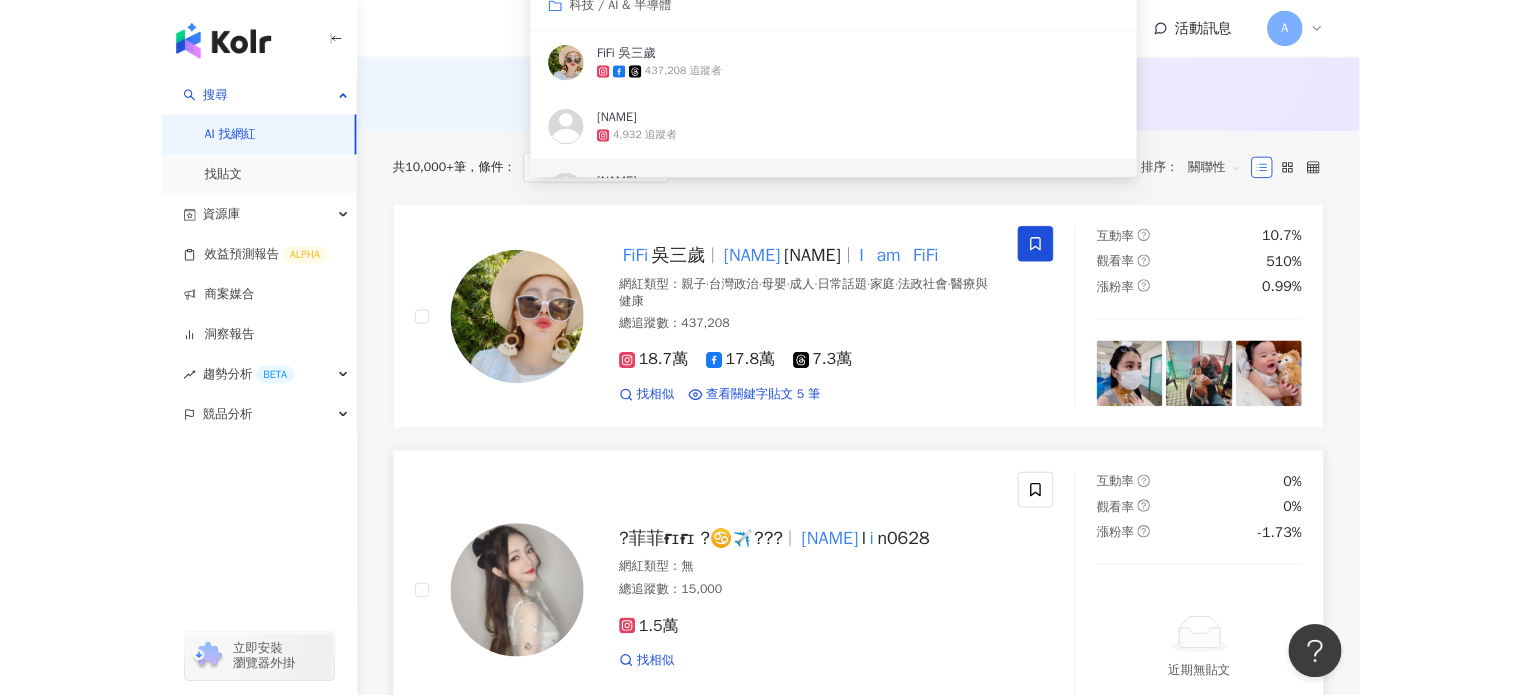 scroll, scrollTop: 200, scrollLeft: 0, axis: vertical 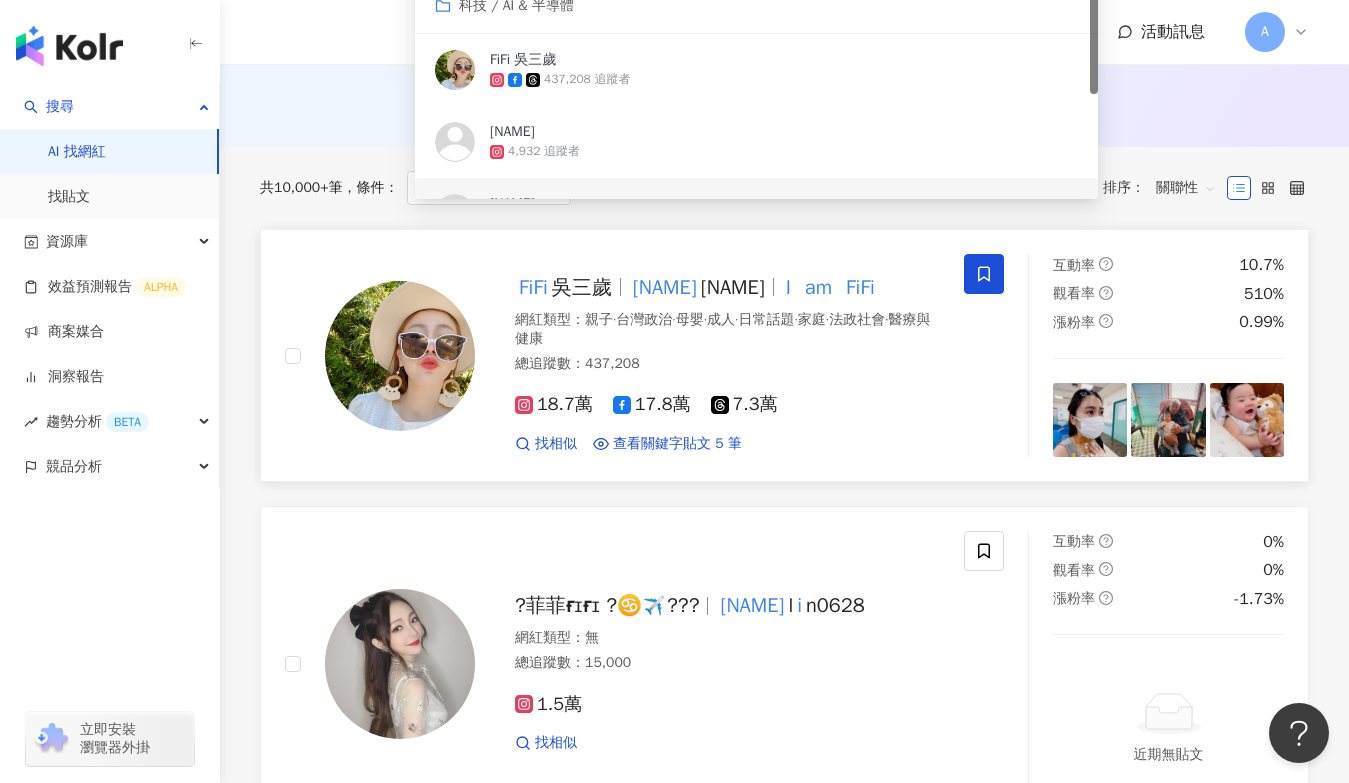 click on "wu1021" at bounding box center (733, 287) 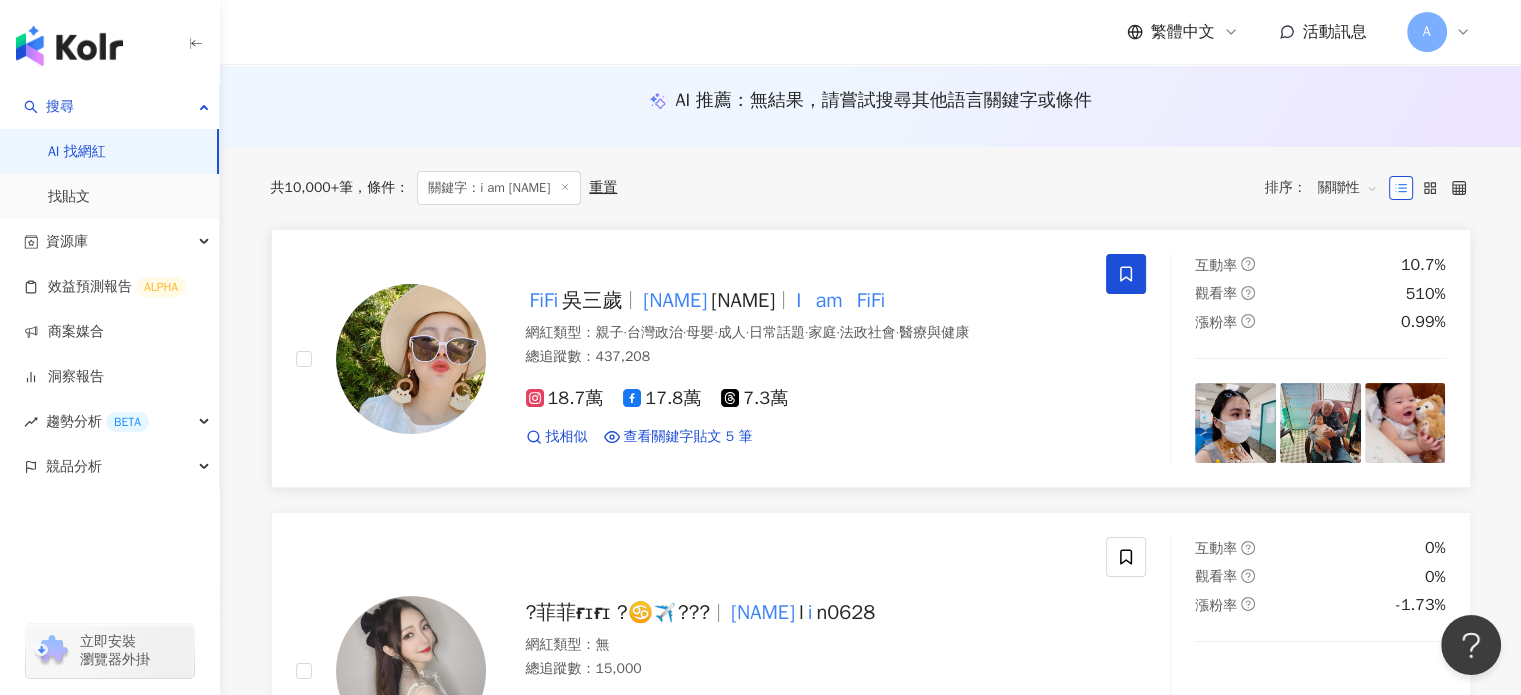 click on "FiFi  吳三歲" at bounding box center (583, 300) 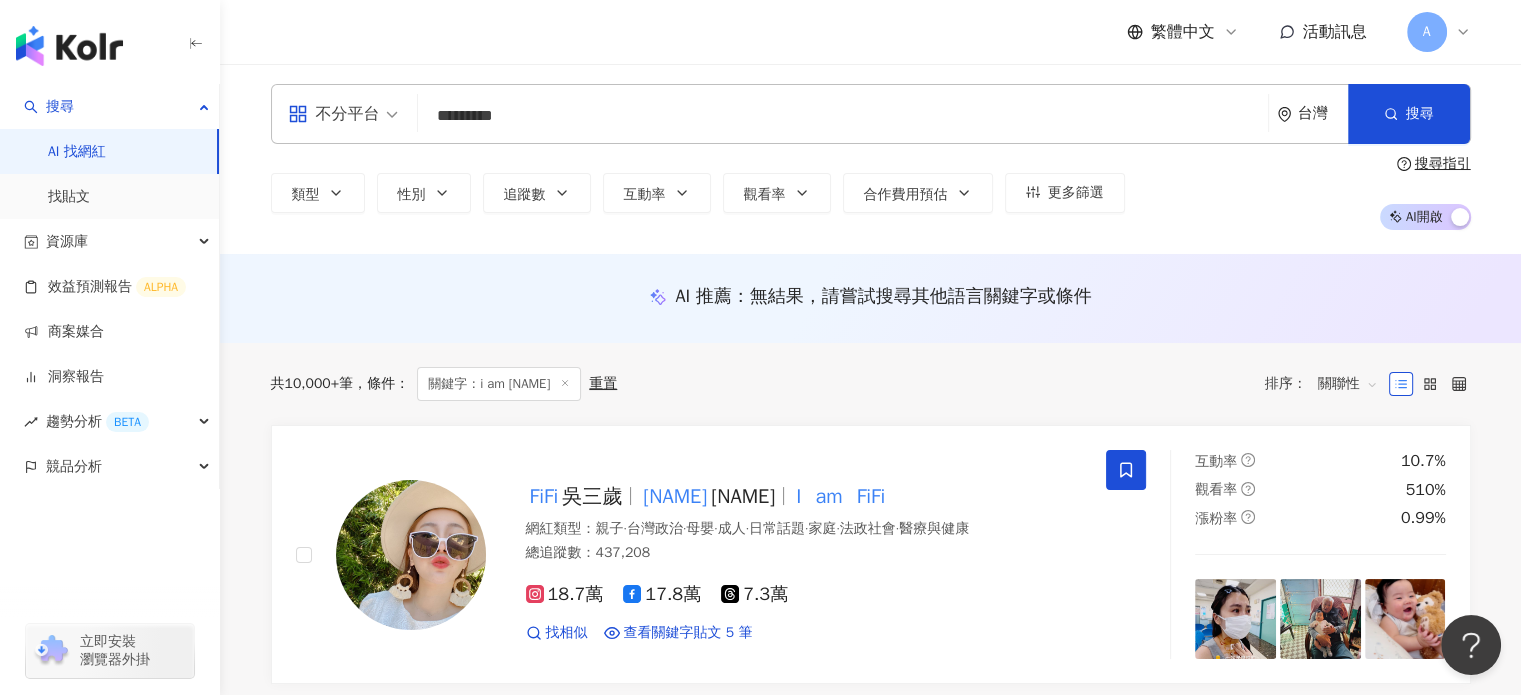 scroll, scrollTop: 0, scrollLeft: 0, axis: both 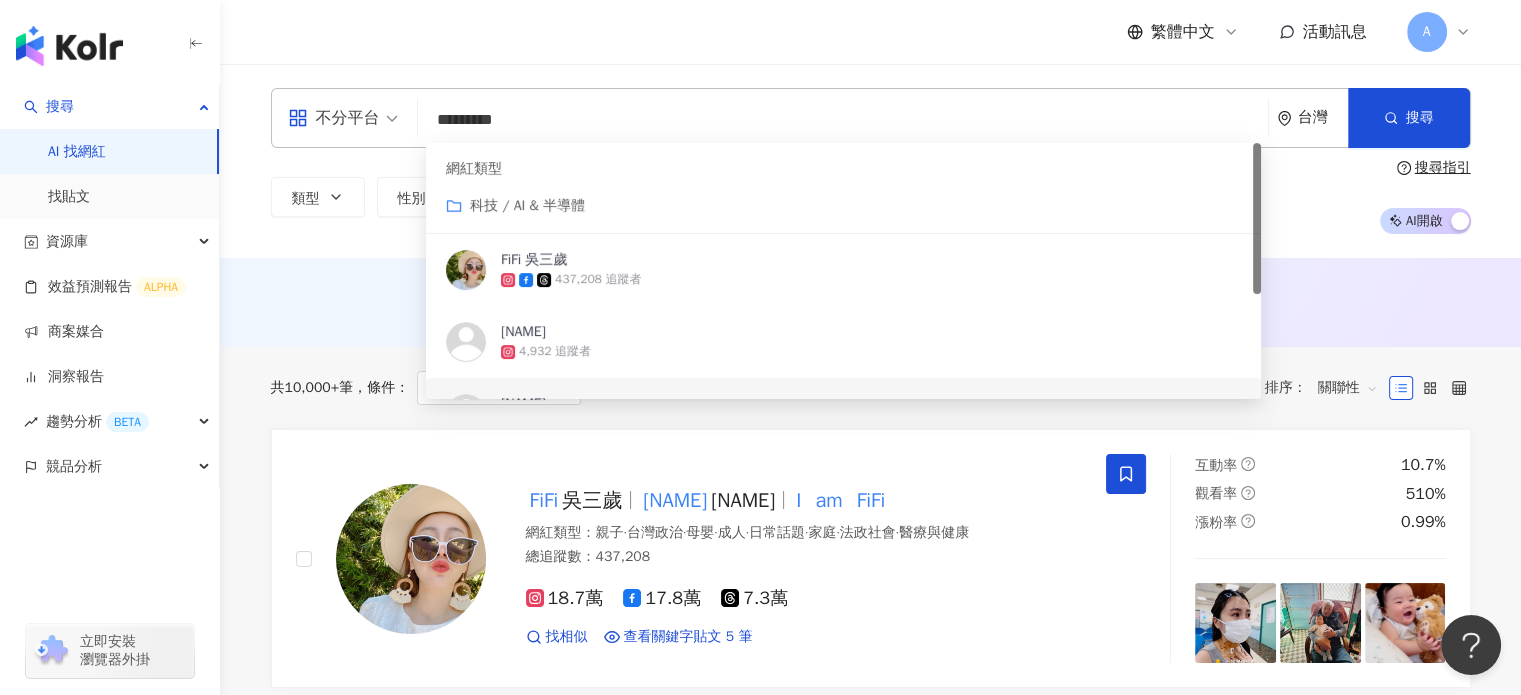 click on "*********" at bounding box center (843, 120) 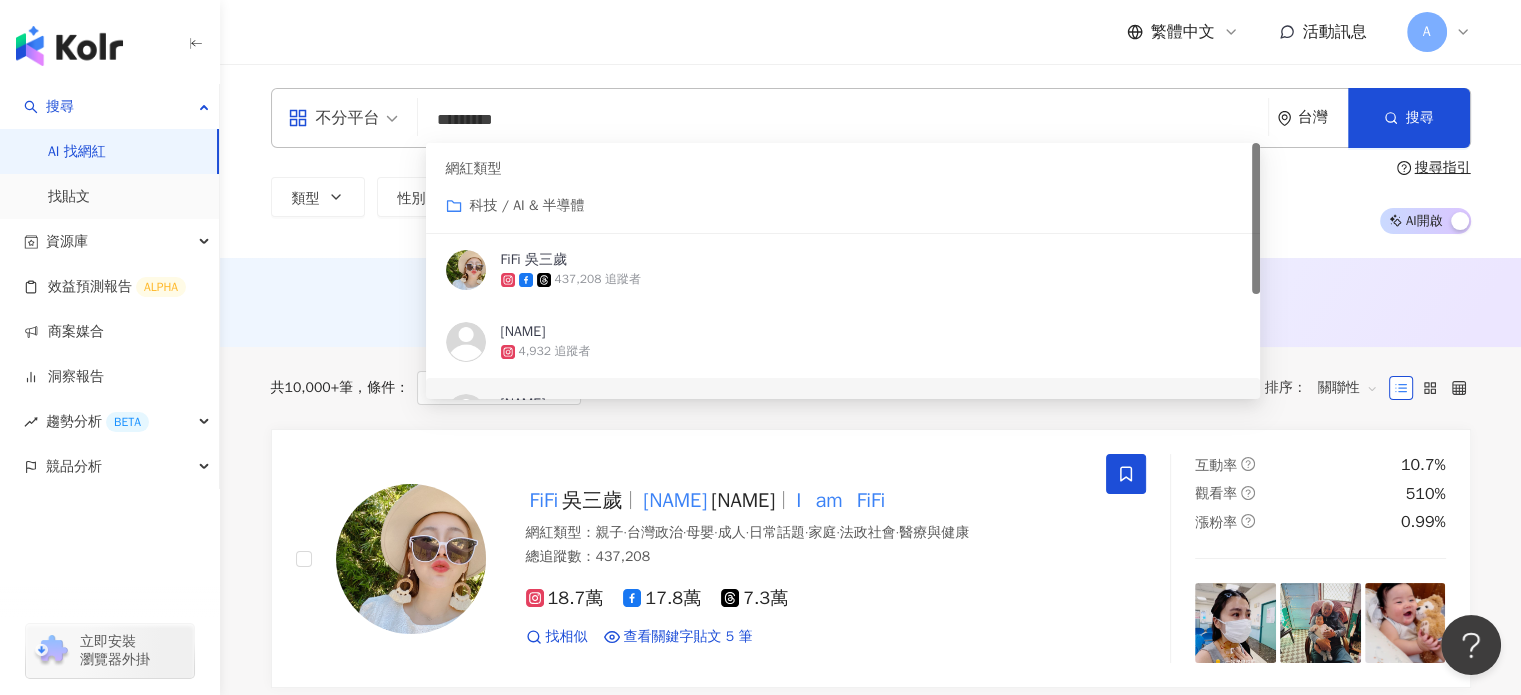 click on "不分平台 ********* 台灣 搜尋 https://www.instagram.com/hey.felixx https://www.tiktok.com/@refilwedisele https://www.tiktok.com/@fifitarimo 網紅類型 科技 / AI & 半導體 FiFi 吳三歲 437,208   追蹤者 hey.felixx 4,932   追蹤者 refilwedisele tiktok-icon 1,001   追蹤者 fifitarimo tiktok-icon 1,302   追蹤者" at bounding box center (871, 118) 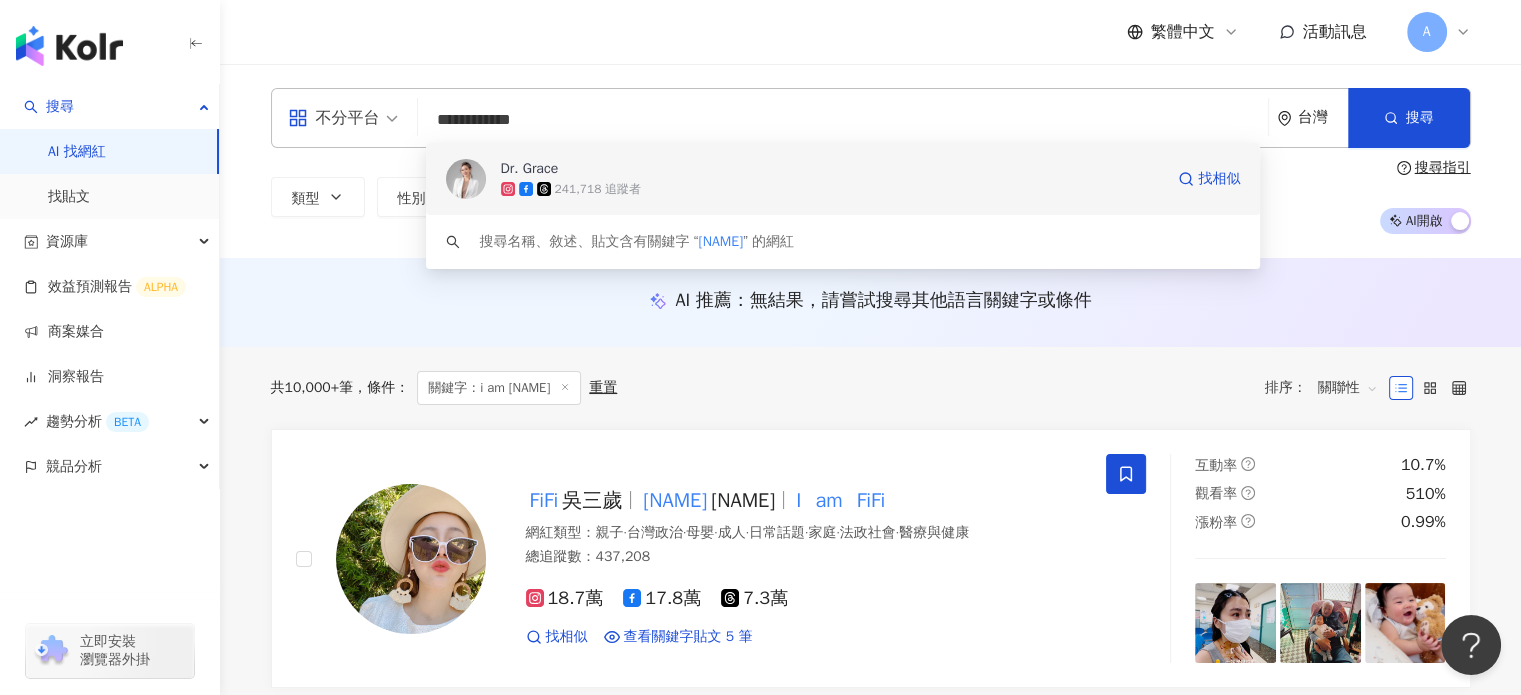 click on "241,718   追蹤者" at bounding box center [598, 189] 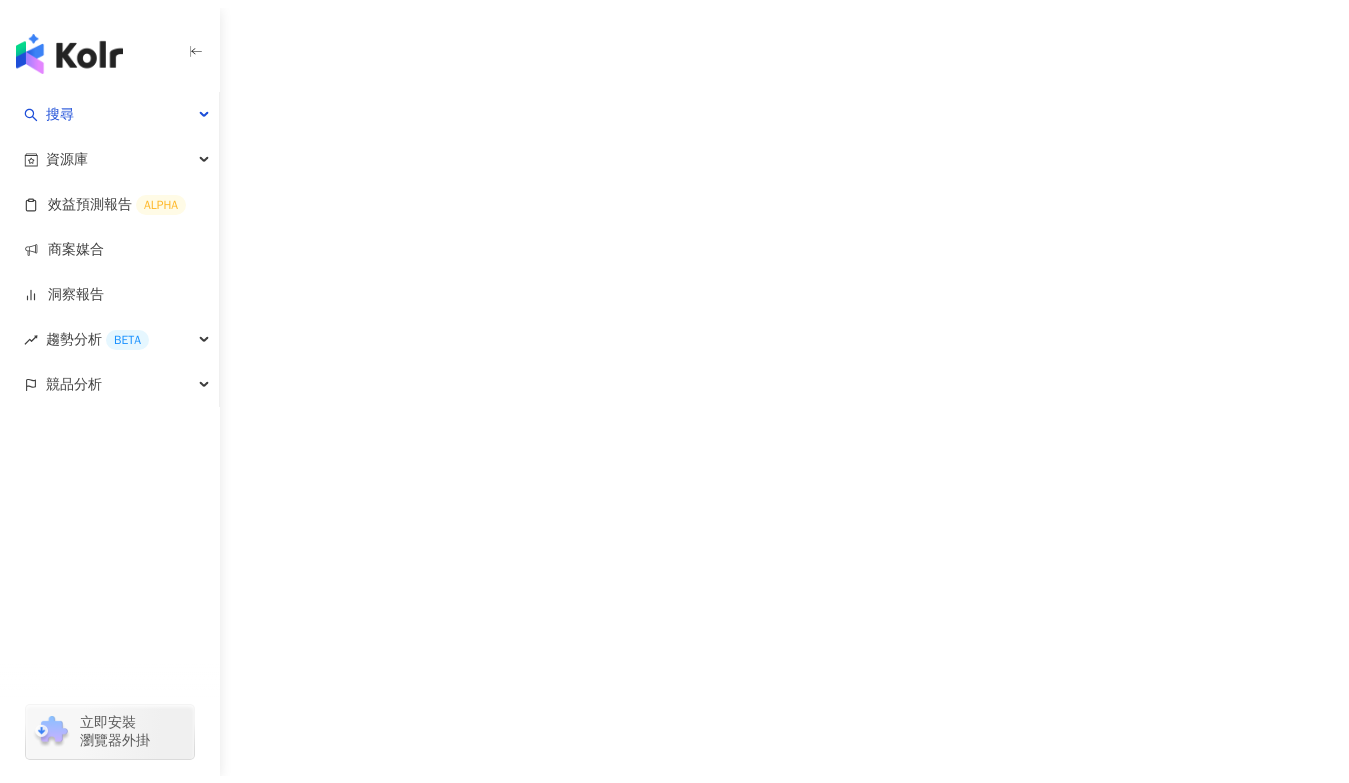 scroll, scrollTop: 0, scrollLeft: 0, axis: both 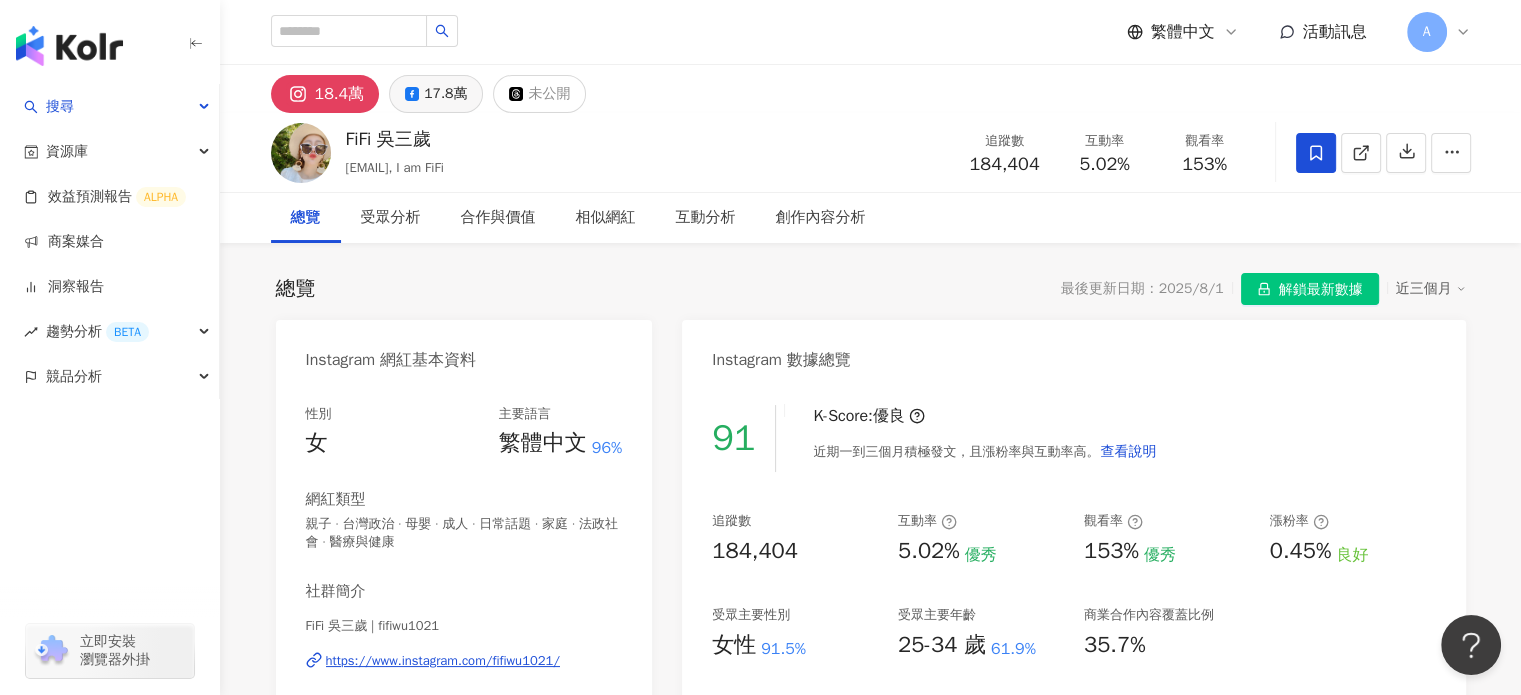 click on "17.8萬" at bounding box center [445, 94] 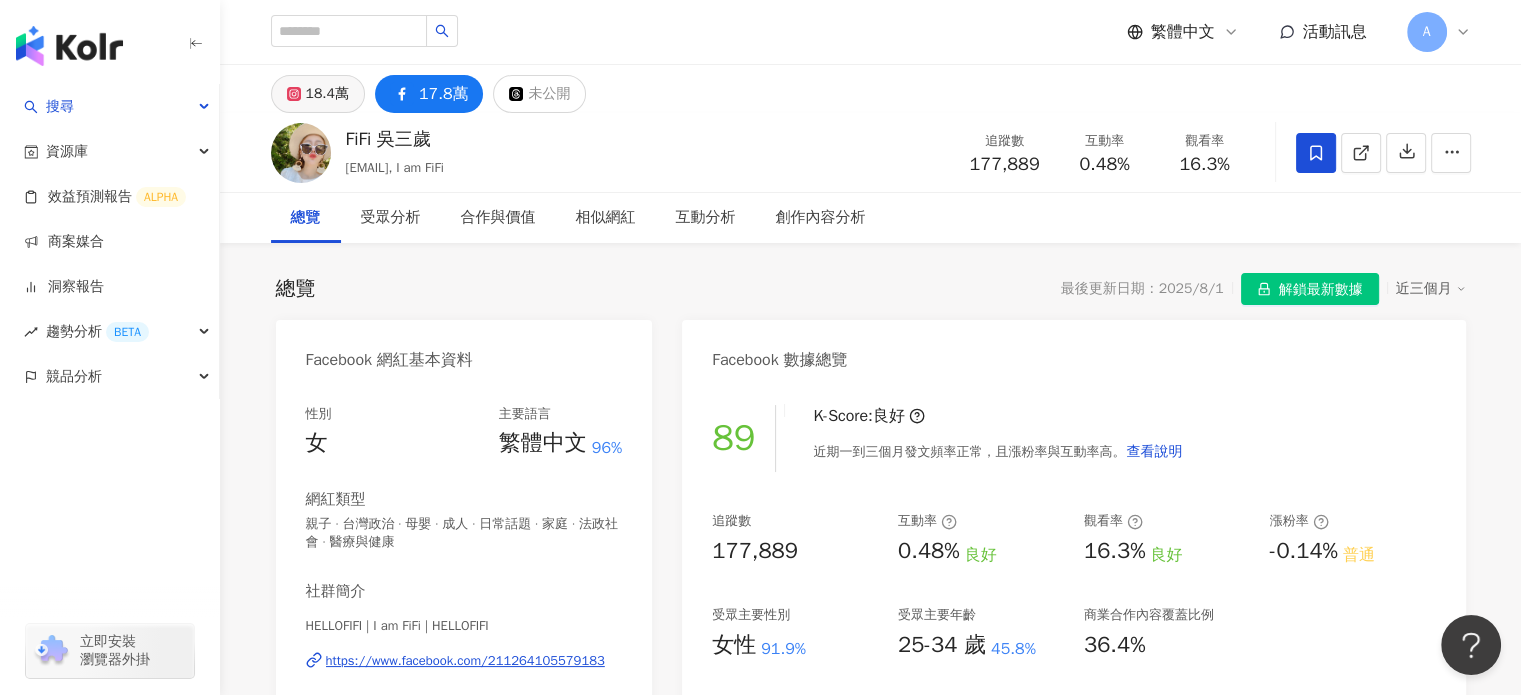 click on "18.4萬" at bounding box center [327, 94] 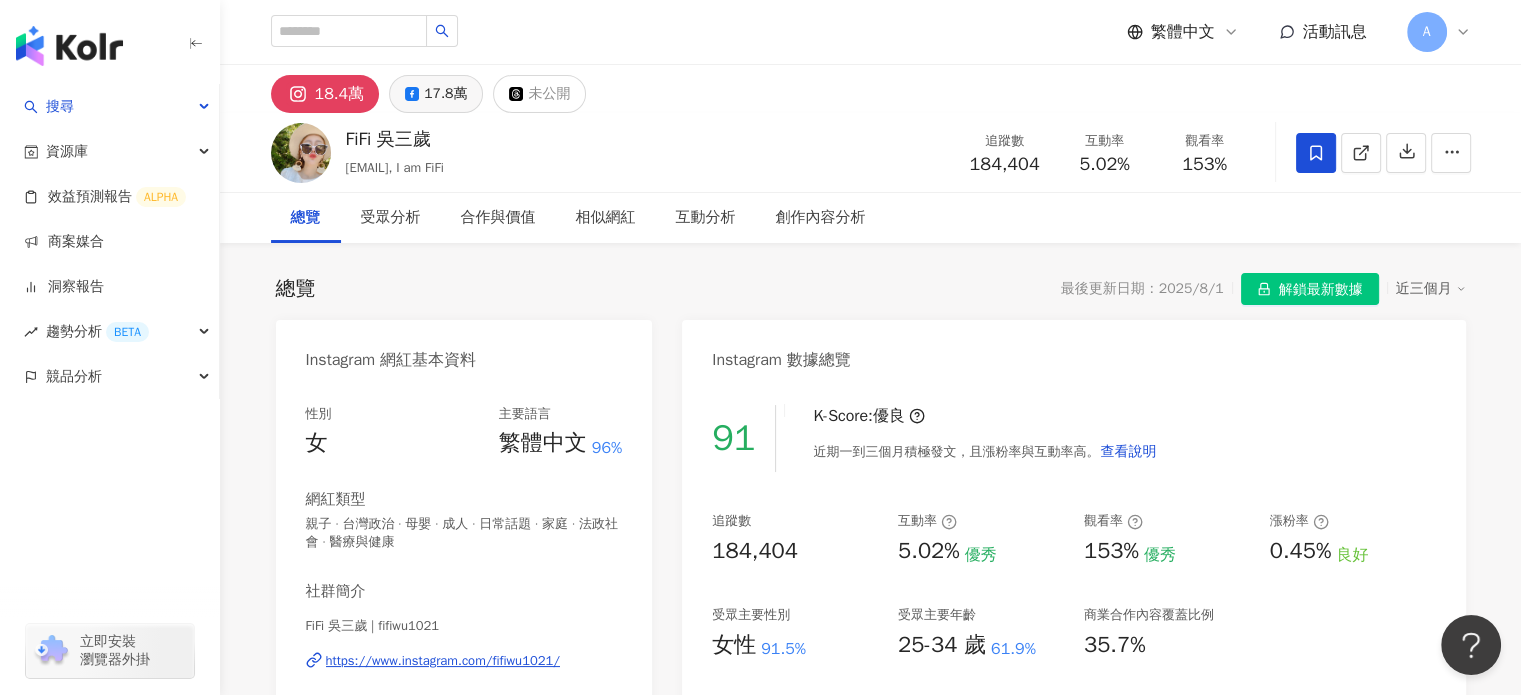 click on "17.8萬" at bounding box center (445, 94) 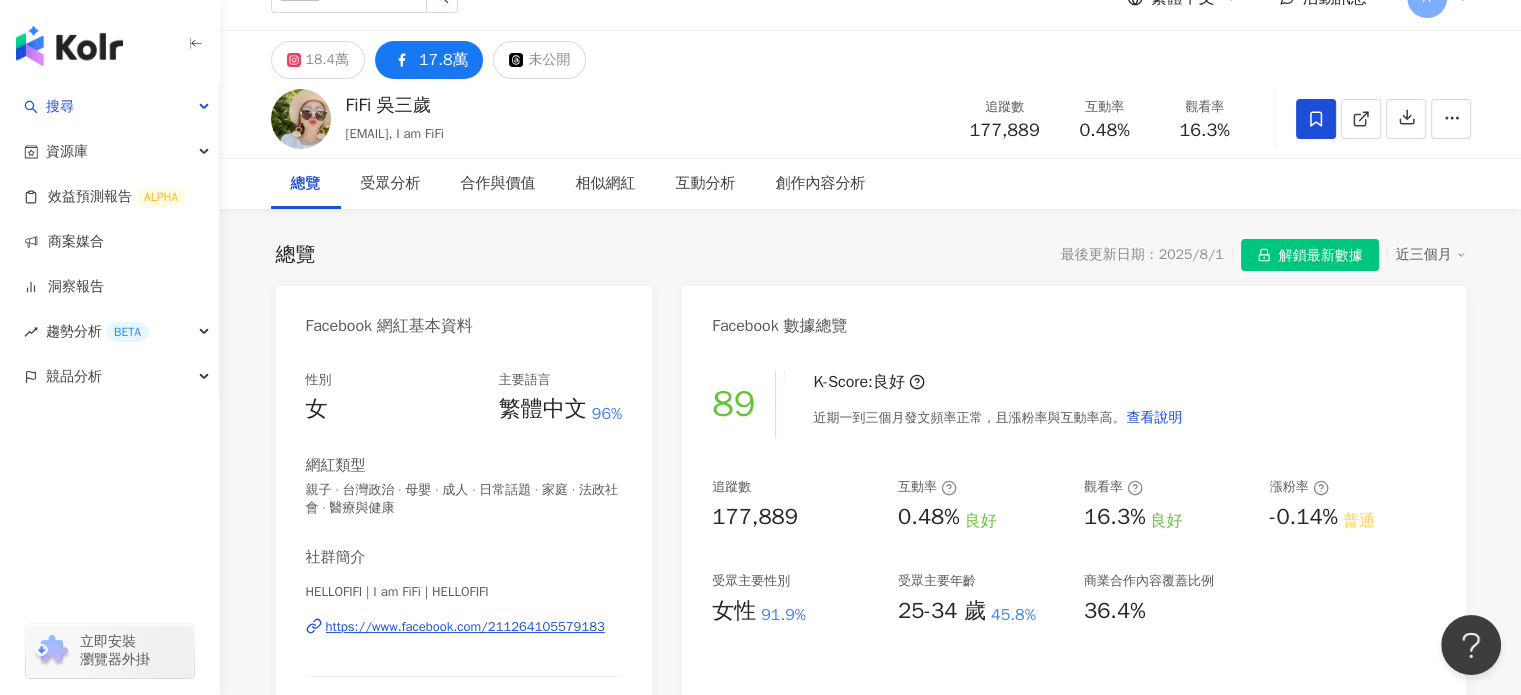 scroll, scrollTop: 0, scrollLeft: 0, axis: both 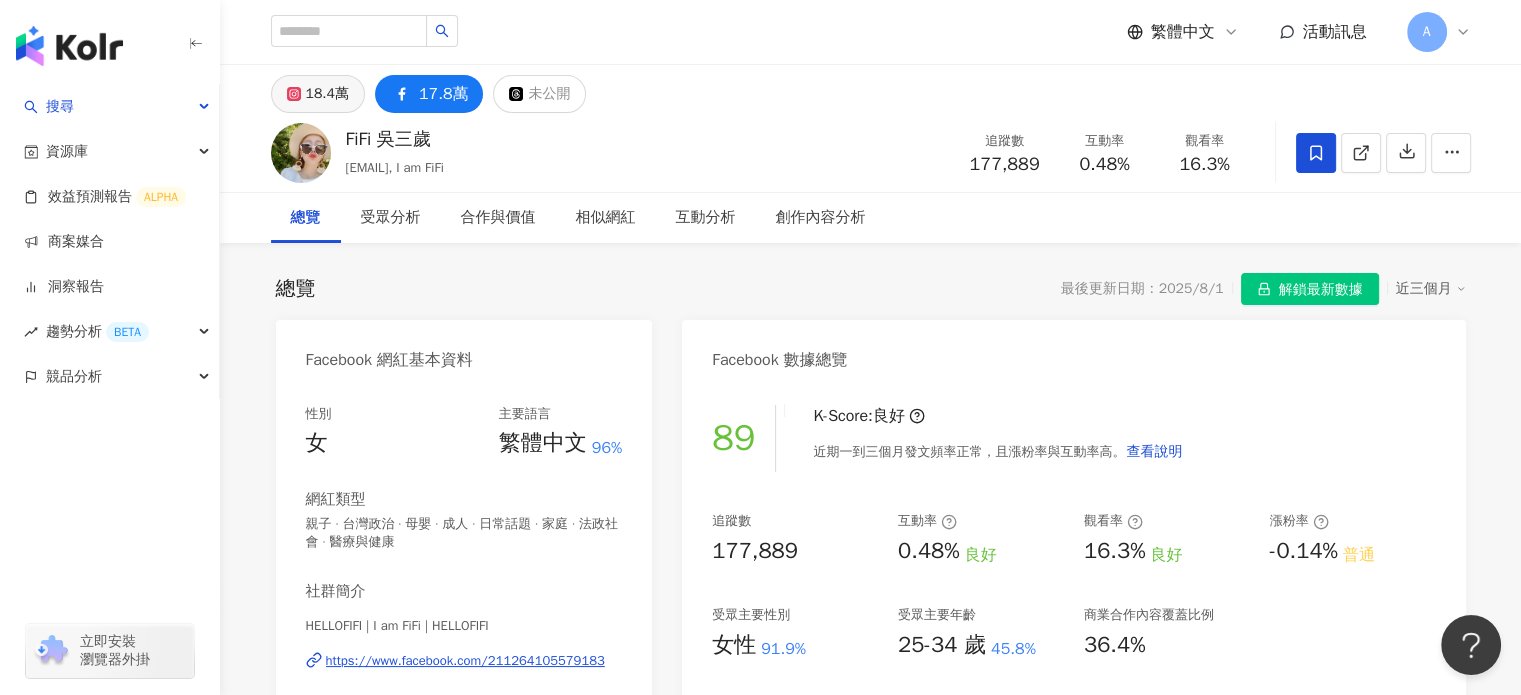 click on "18.4萬" at bounding box center [327, 94] 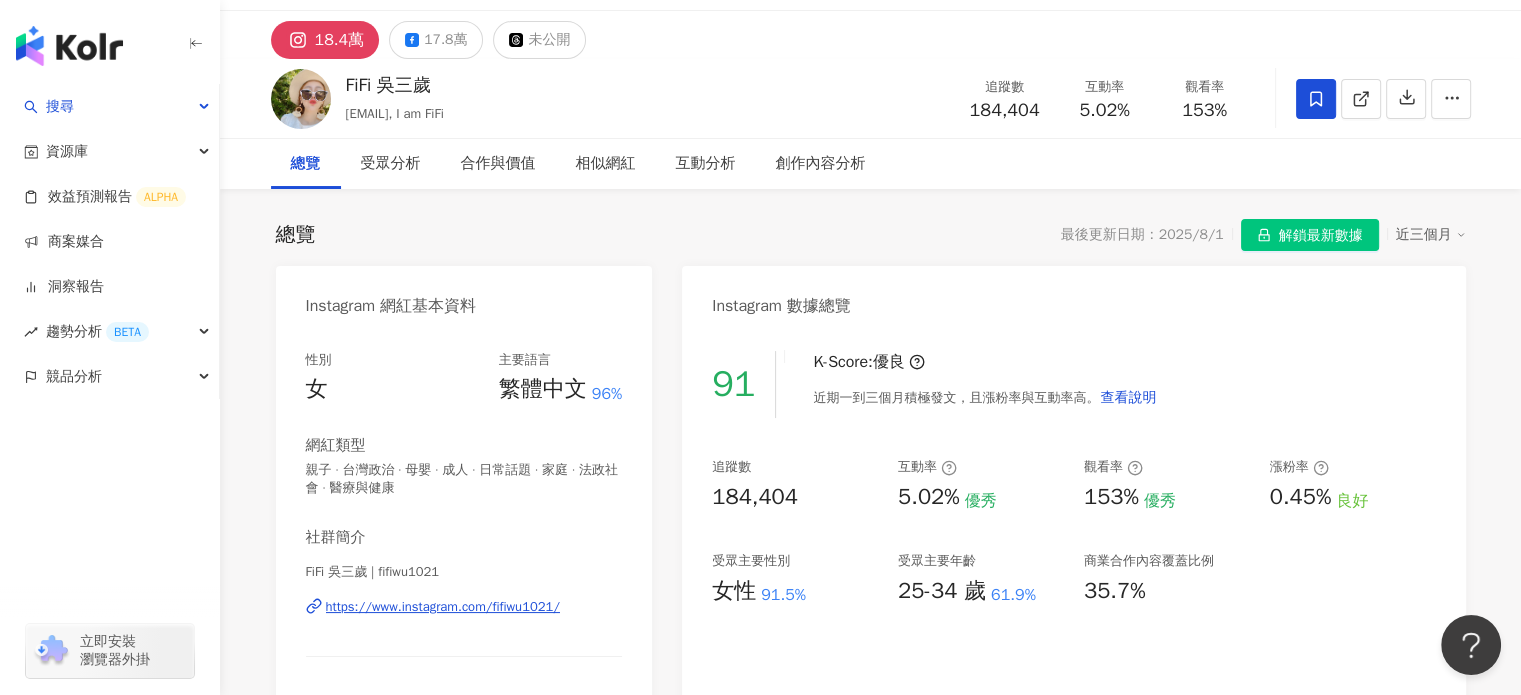 scroll, scrollTop: 100, scrollLeft: 0, axis: vertical 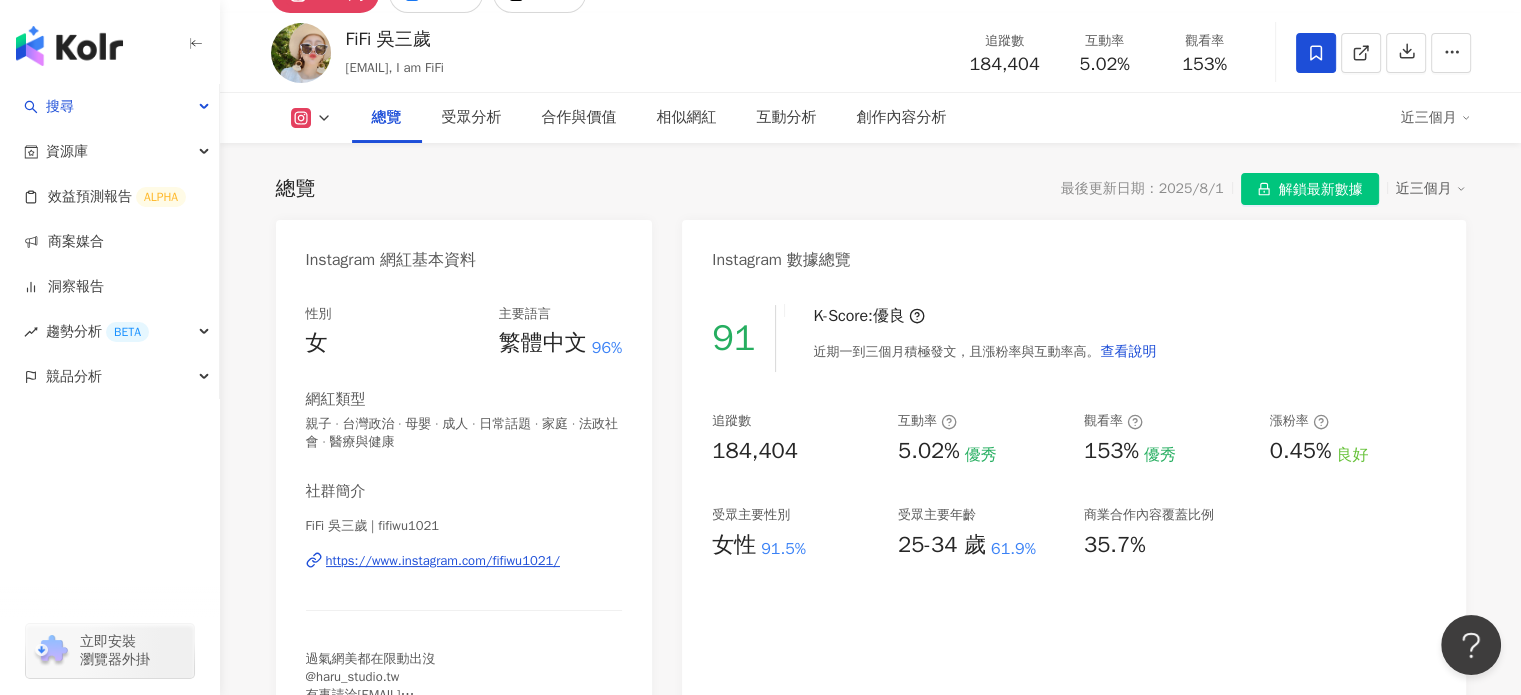 drag, startPoint x: 1303, startPoint y: 643, endPoint x: 1058, endPoint y: 471, distance: 299.34763 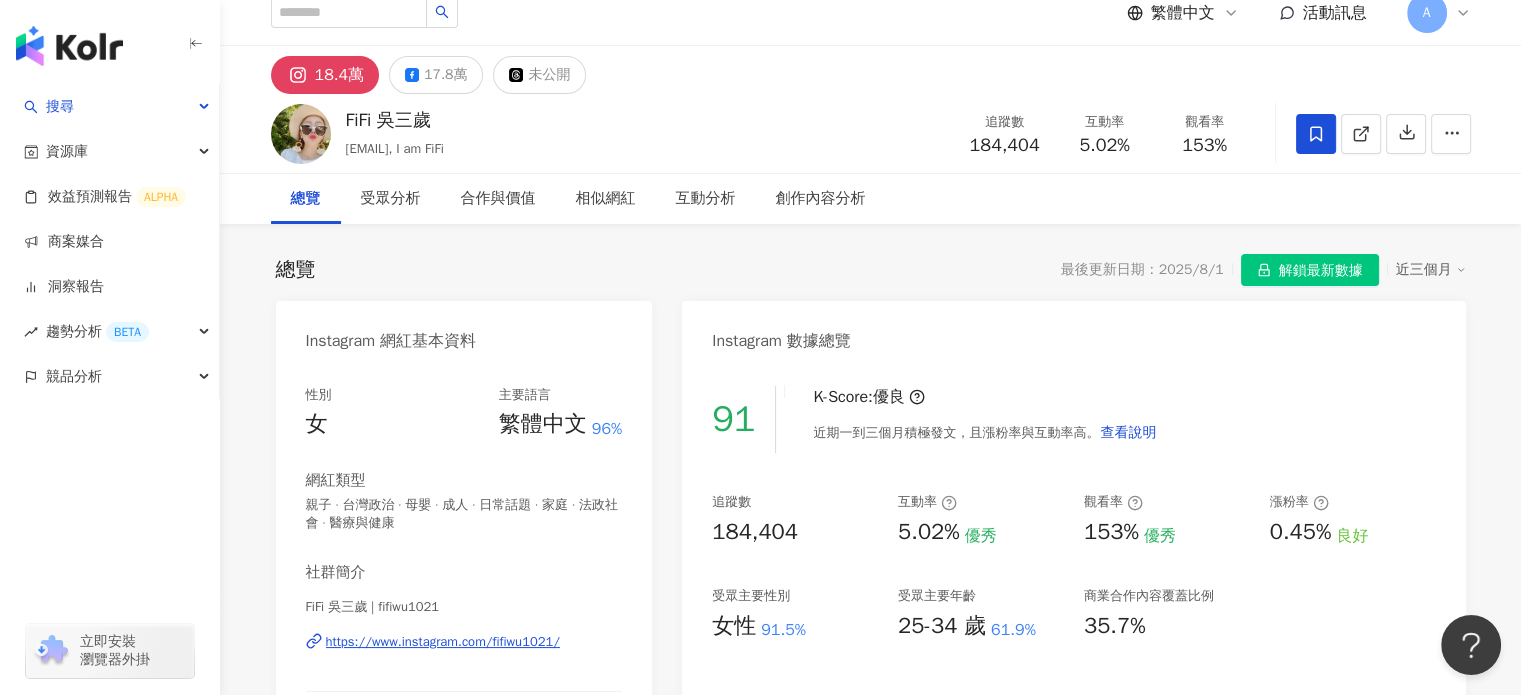 scroll, scrollTop: 0, scrollLeft: 0, axis: both 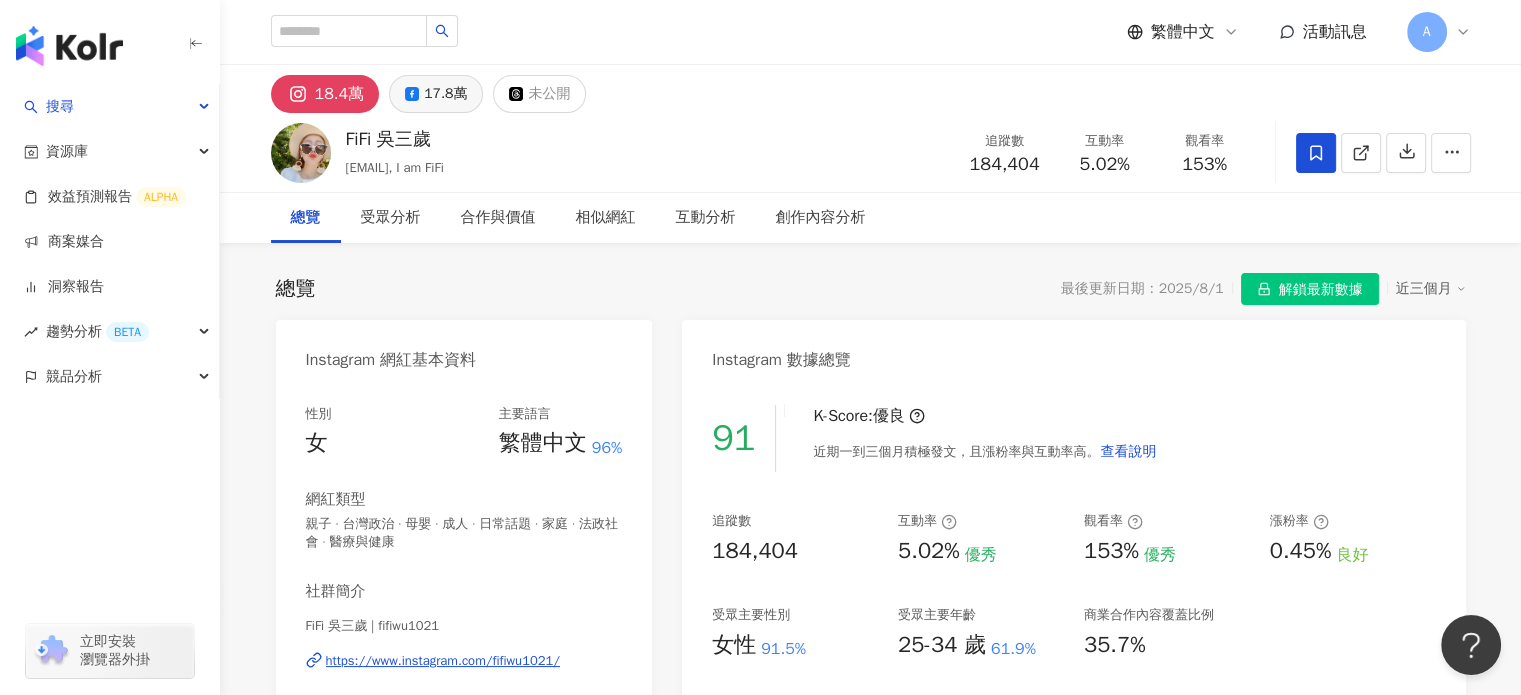 click on "17.8萬" at bounding box center [445, 94] 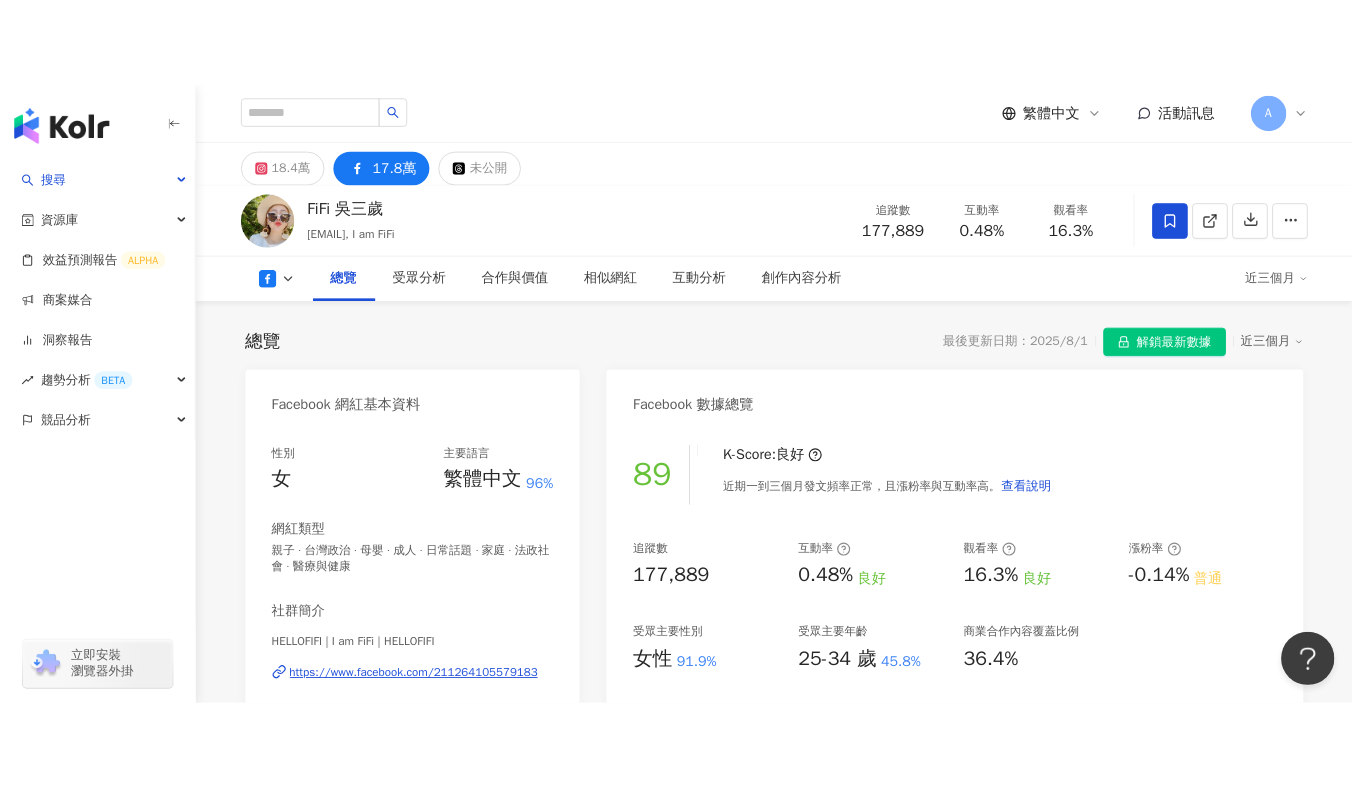 scroll, scrollTop: 200, scrollLeft: 0, axis: vertical 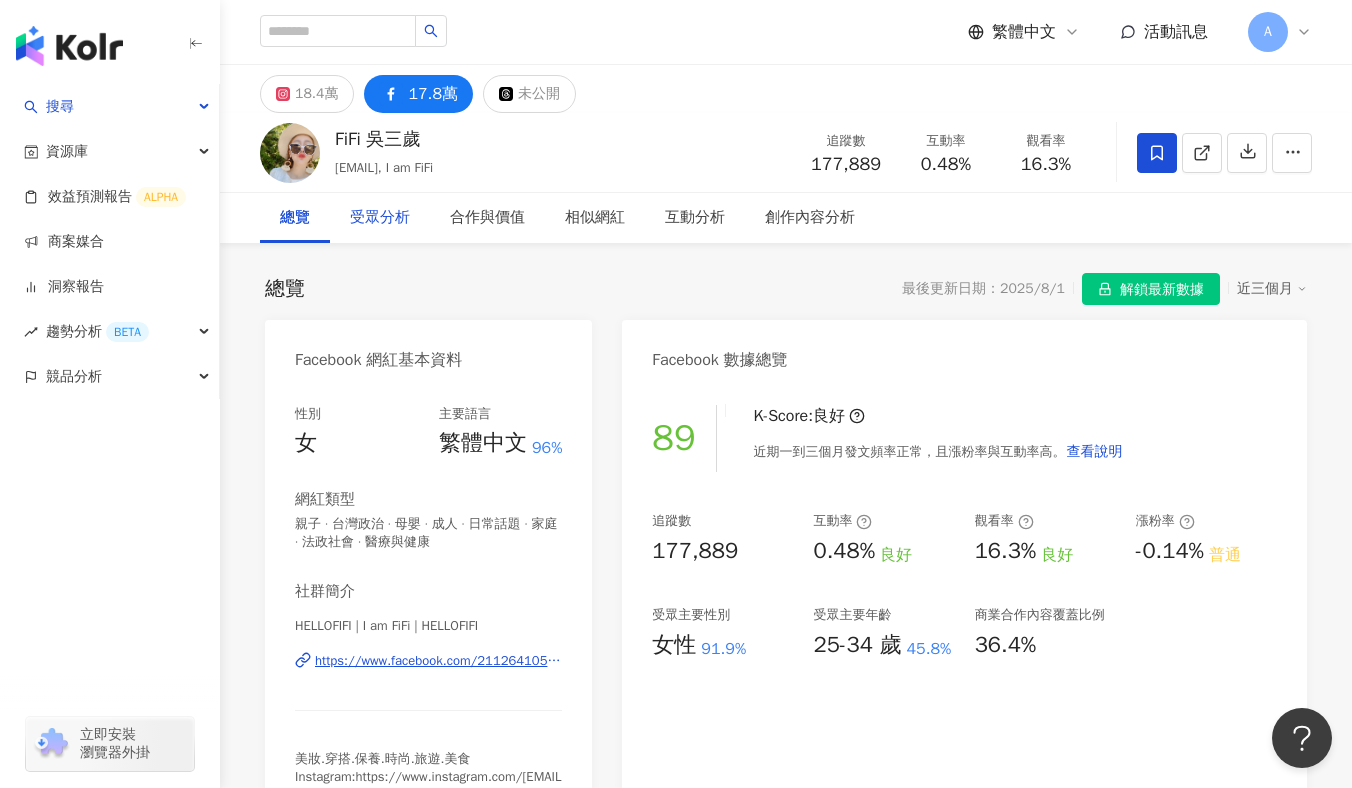click on "受眾分析" at bounding box center [380, 218] 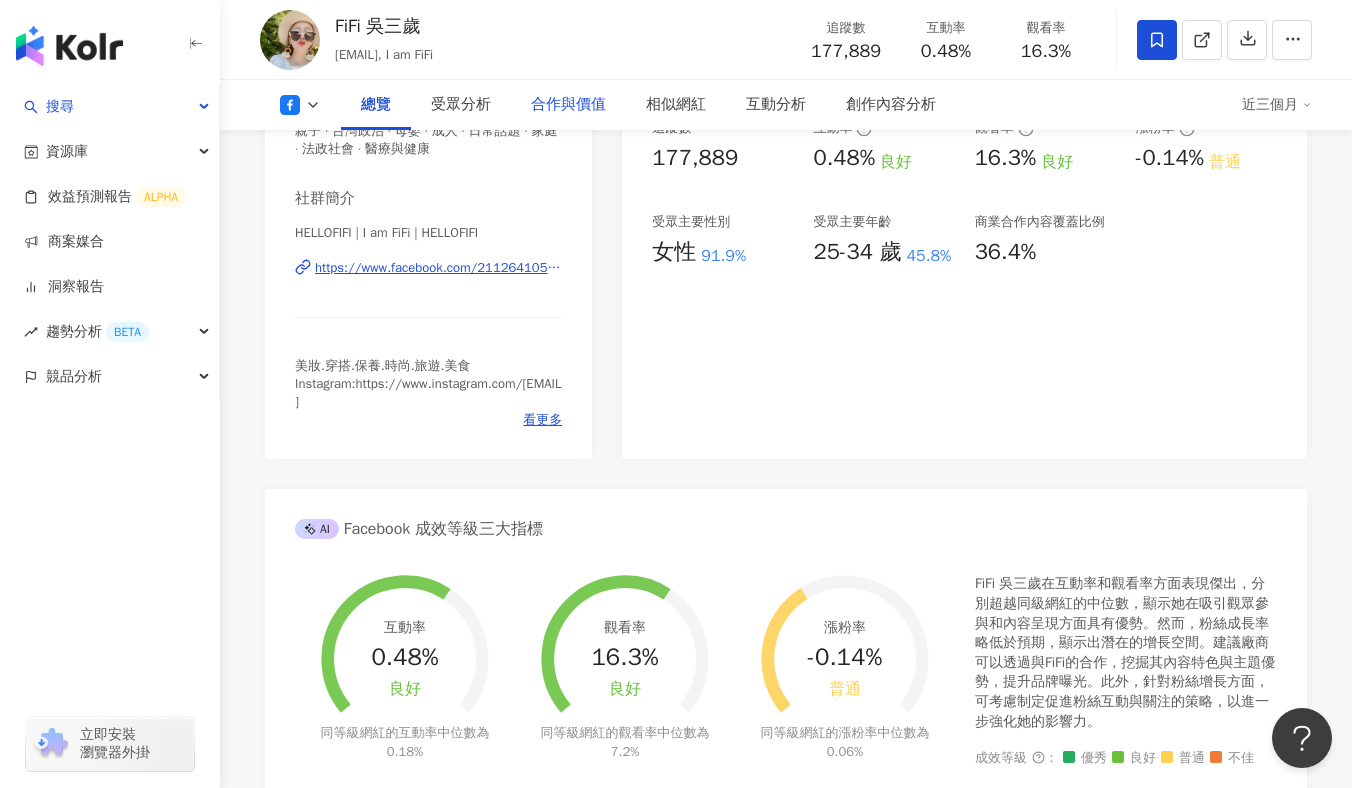 scroll, scrollTop: 0, scrollLeft: 0, axis: both 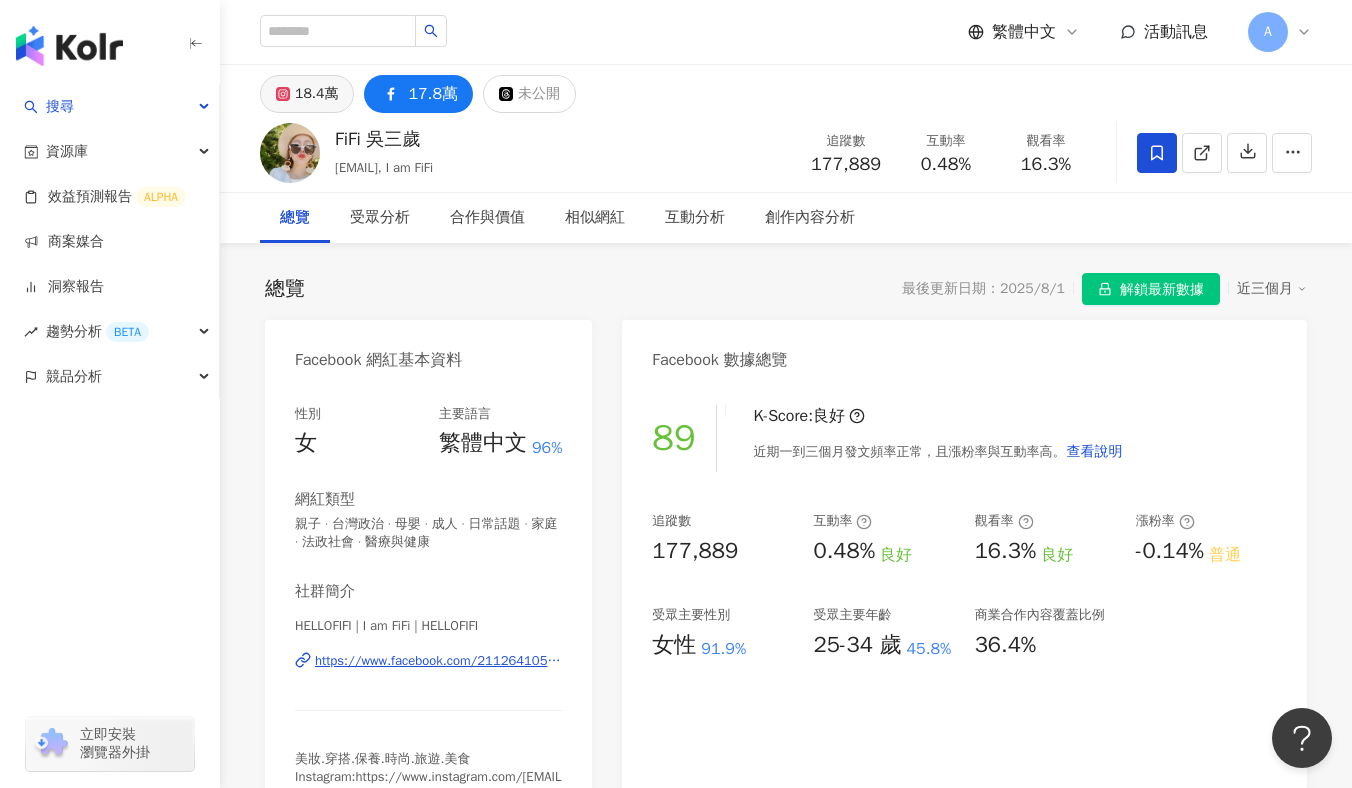 click on "18.4萬" at bounding box center (316, 94) 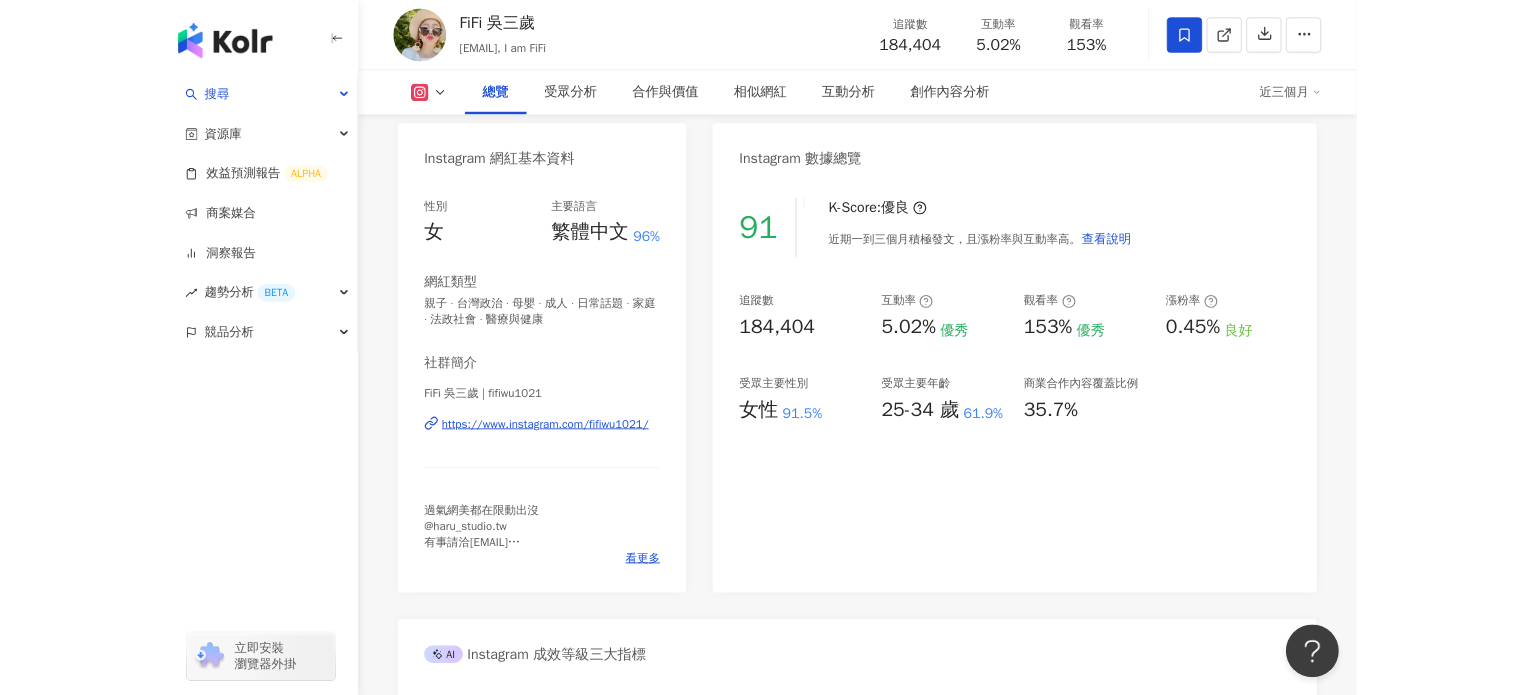 scroll, scrollTop: 0, scrollLeft: 0, axis: both 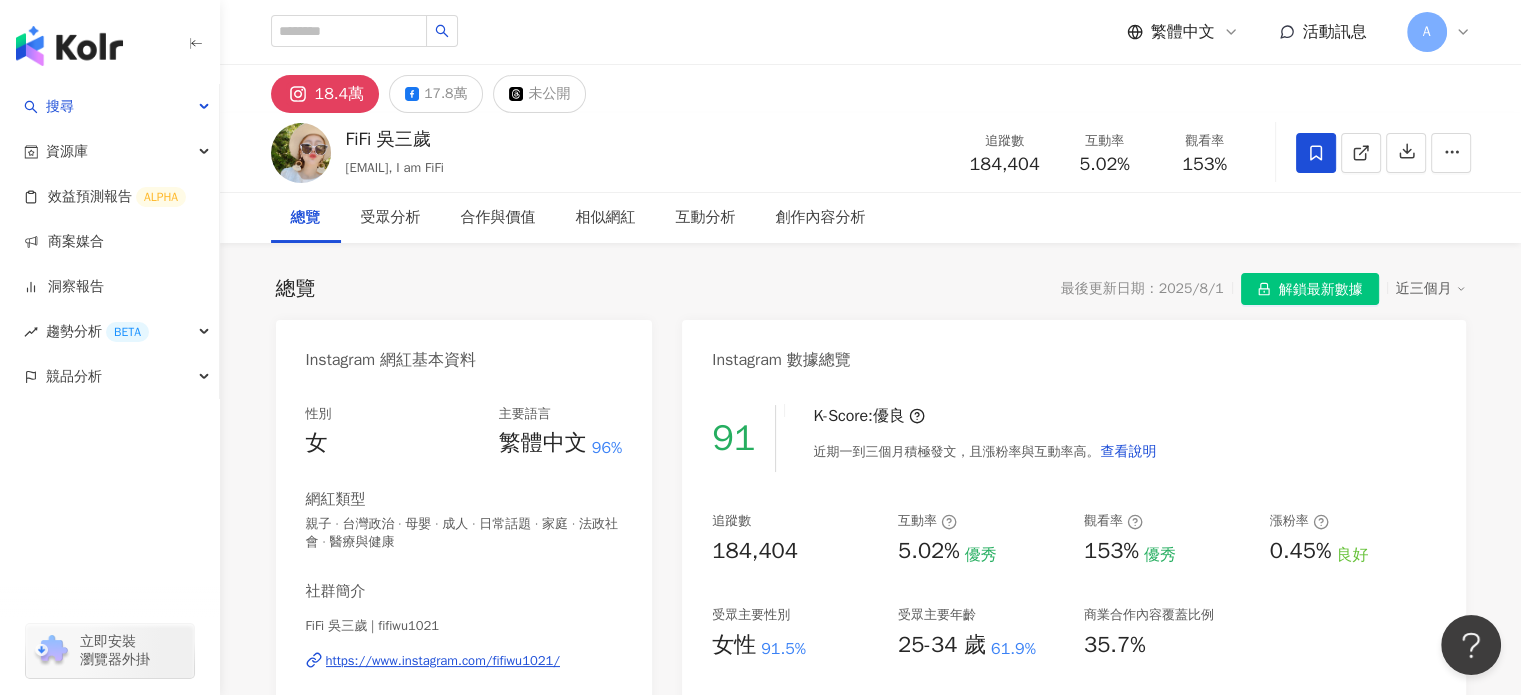 click on "總覽 最後更新日期：2025/8/1 解鎖最新數據 近三個月 Instagram 網紅基本資料 性別   女 主要語言   繁體中文 96% 網紅類型 親子 · 台灣政治 · 母嬰 · 成人 · 日常話題 · 家庭 · 法政社會 · 醫療與健康 社群簡介 FiFi 吳三歲 | fifiwu1021 https://www.instagram.com/fifiwu1021/ 過氣網美都在限動出沒
@haru_studio.tw
有事請洽yes10212000@gmail.com
好買的在這裡👇 看更多 Instagram 數據總覽 91 K-Score :   優良 近期一到三個月積極發文，且漲粉率與互動率高。 查看說明 追蹤數   184,404 互動率   5.02% 優秀 觀看率   153% 優秀 漲粉率   0.45% 良好 受眾主要性別   女性 91.5% 受眾主要年齡   25-34 歲 61.9% 商業合作內容覆蓋比例   35.7% AI Instagram 成效等級三大指標 互動率 5.02% 優秀 同等級網紅的互動率中位數為  0.77% 觀看率 153% 優秀 同等級網紅的觀看率中位數為  5.98% 漲粉率 0.45% 良好 同等級網紅的漲粉率中位數為" at bounding box center [871, 3679] 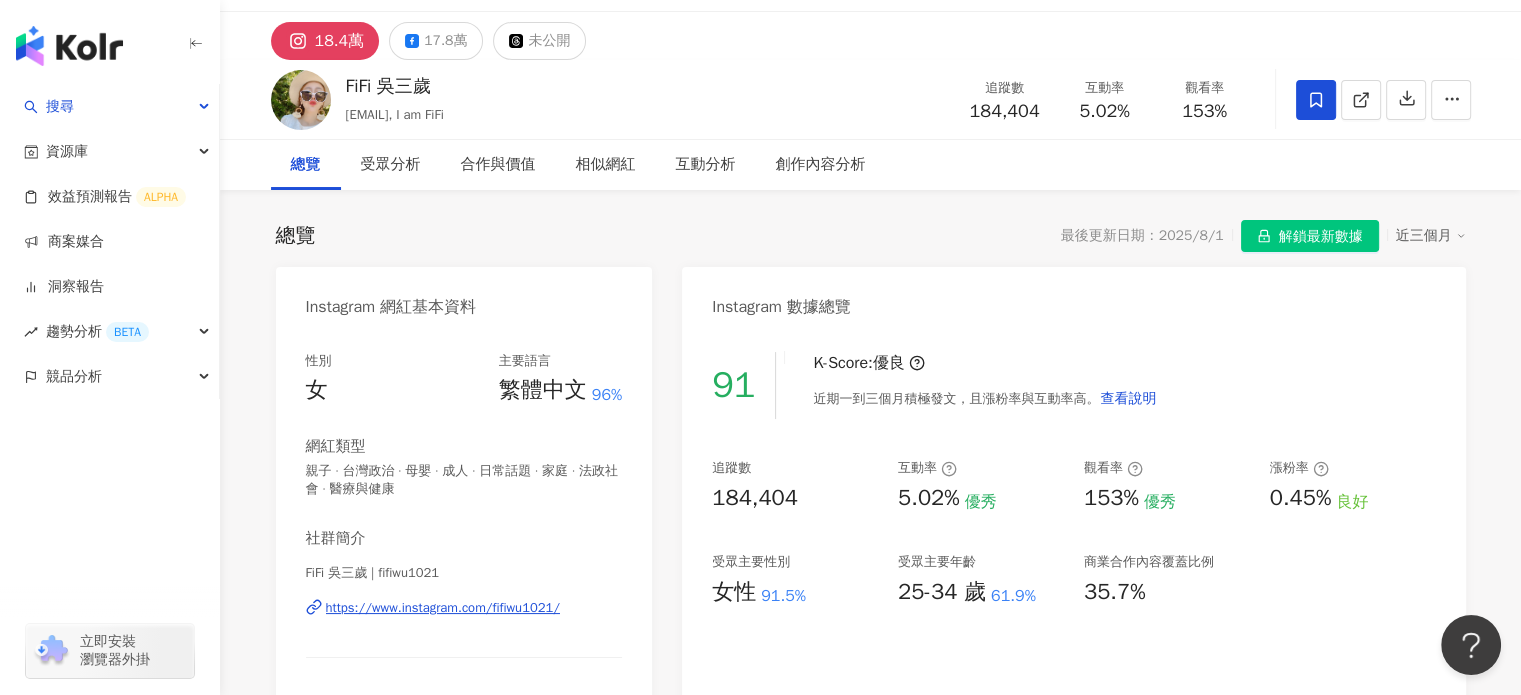 scroll, scrollTop: 100, scrollLeft: 0, axis: vertical 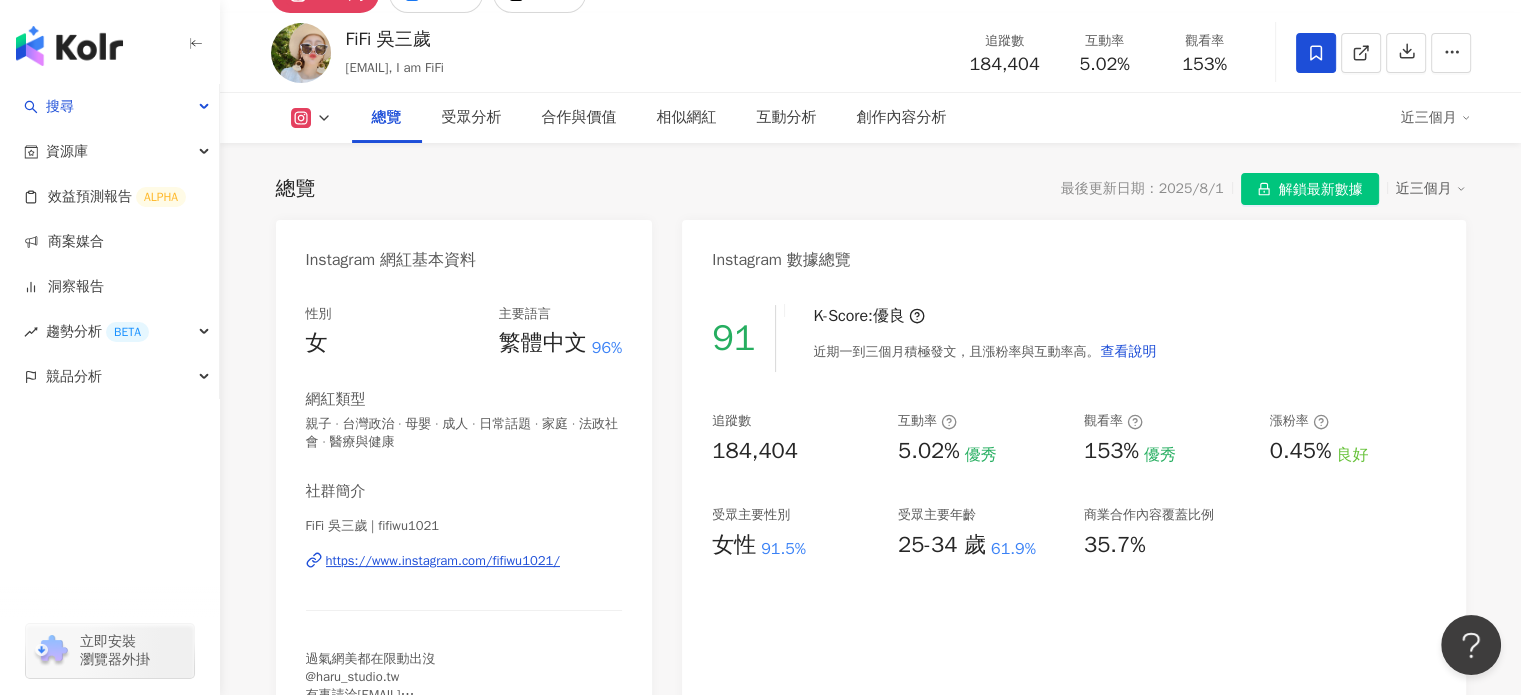 click on "總覽 最後更新日期：2025/8/1 解鎖最新數據 近三個月 Instagram 網紅基本資料 性別   女 主要語言   繁體中文 96% 網紅類型 親子 · 台灣政治 · 母嬰 · 成人 · 日常話題 · 家庭 · 法政社會 · 醫療與健康 社群簡介 FiFi 吳三歲 | fifiwu1021 https://www.instagram.com/fifiwu1021/ 過氣網美都在限動出沒
@haru_studio.tw
有事請洽yes10212000@gmail.com
好買的在這裡👇 看更多 Instagram 數據總覽 91 K-Score :   優良 近期一到三個月積極發文，且漲粉率與互動率高。 查看說明 追蹤數   184,404 互動率   5.02% 優秀 觀看率   153% 優秀 漲粉率   0.45% 良好 受眾主要性別   女性 91.5% 受眾主要年齡   25-34 歲 61.9% 商業合作內容覆蓋比例   35.7% AI Instagram 成效等級三大指標 互動率 5.02% 優秀 同等級網紅的互動率中位數為  0.77% 觀看率 153% 優秀 同等級網紅的觀看率中位數為  5.98% 漲粉率 0.45% 良好 同等級網紅的漲粉率中位數為" at bounding box center (871, 3579) 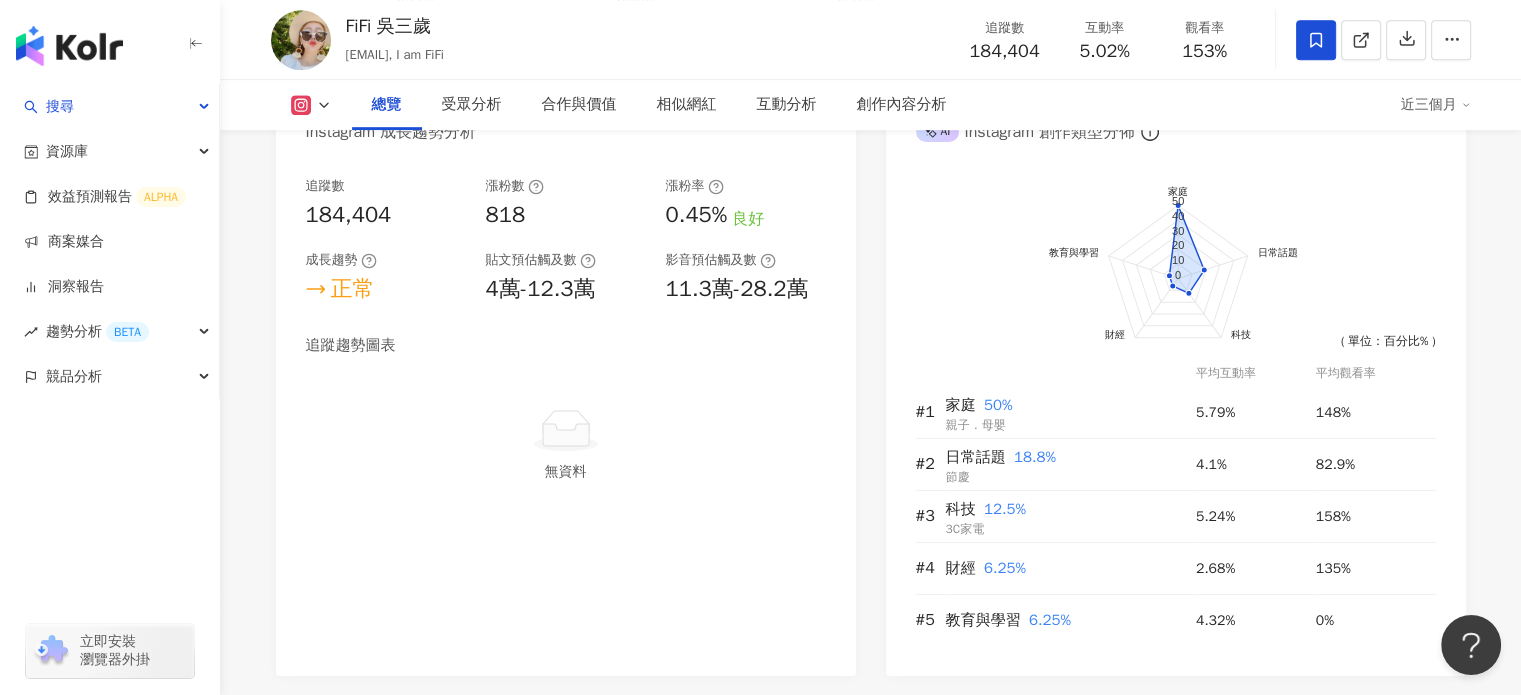 scroll, scrollTop: 1100, scrollLeft: 0, axis: vertical 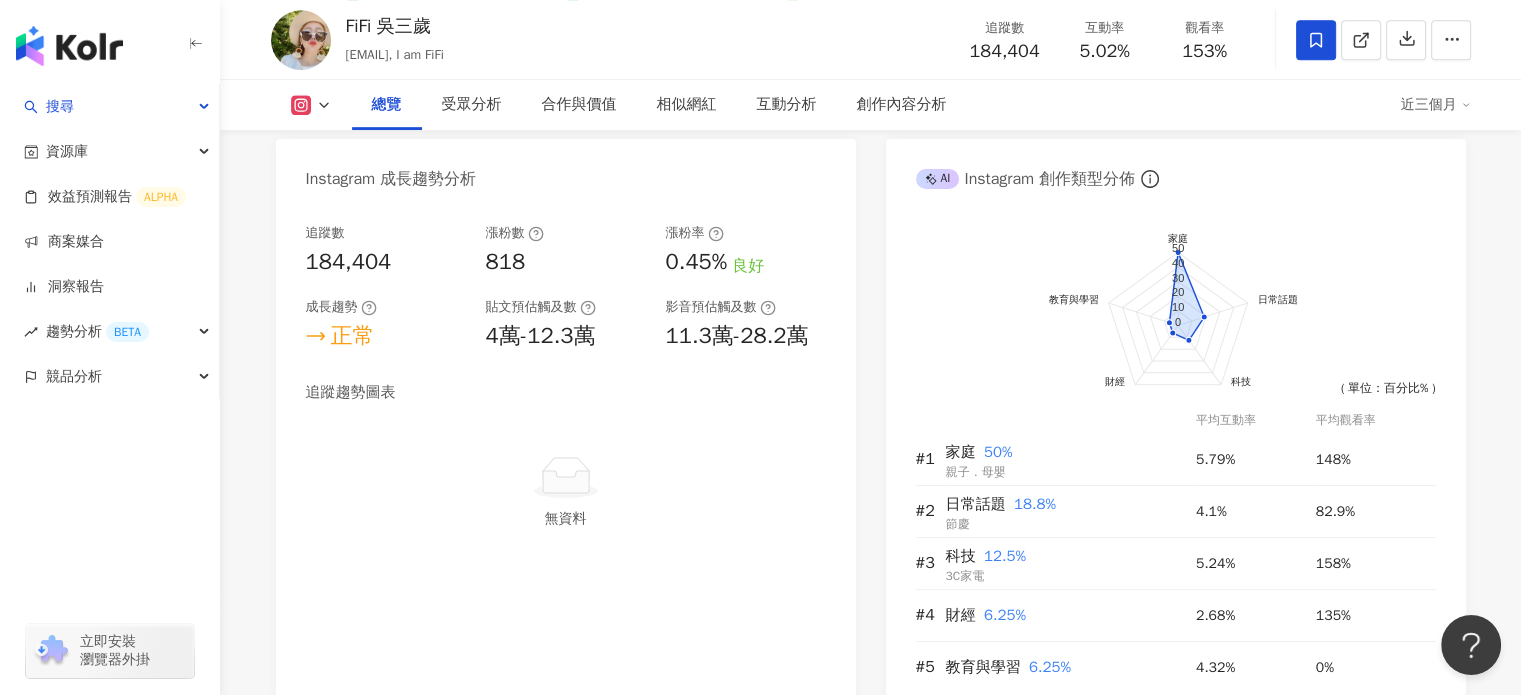 click on "總覽 最後更新日期：2025/8/1 解鎖最新數據 近三個月 Instagram 網紅基本資料 性別   女 主要語言   繁體中文 96% 網紅類型 親子 · 台灣政治 · 母嬰 · 成人 · 日常話題 · 家庭 · 法政社會 · 醫療與健康 社群簡介 FiFi 吳三歲 | fifiwu1021 https://www.instagram.com/fifiwu1021/ 過氣網美都在限動出沒
@haru_studio.tw
有事請洽yes10212000@gmail.com
好買的在這裡👇 看更多 Instagram 數據總覽 91 K-Score :   優良 近期一到三個月積極發文，且漲粉率與互動率高。 查看說明 追蹤數   184,404 互動率   5.02% 優秀 觀看率   153% 優秀 漲粉率   0.45% 良好 受眾主要性別   女性 91.5% 受眾主要年齡   25-34 歲 61.9% 商業合作內容覆蓋比例   35.7% AI Instagram 成效等級三大指標 互動率 5.02% 優秀 同等級網紅的互動率中位數為  0.77% 觀看率 153% 優秀 同等級網紅的觀看率中位數為  5.98% 漲粉率 0.45% 良好 同等級網紅的漲粉率中位數為" at bounding box center (871, 2579) 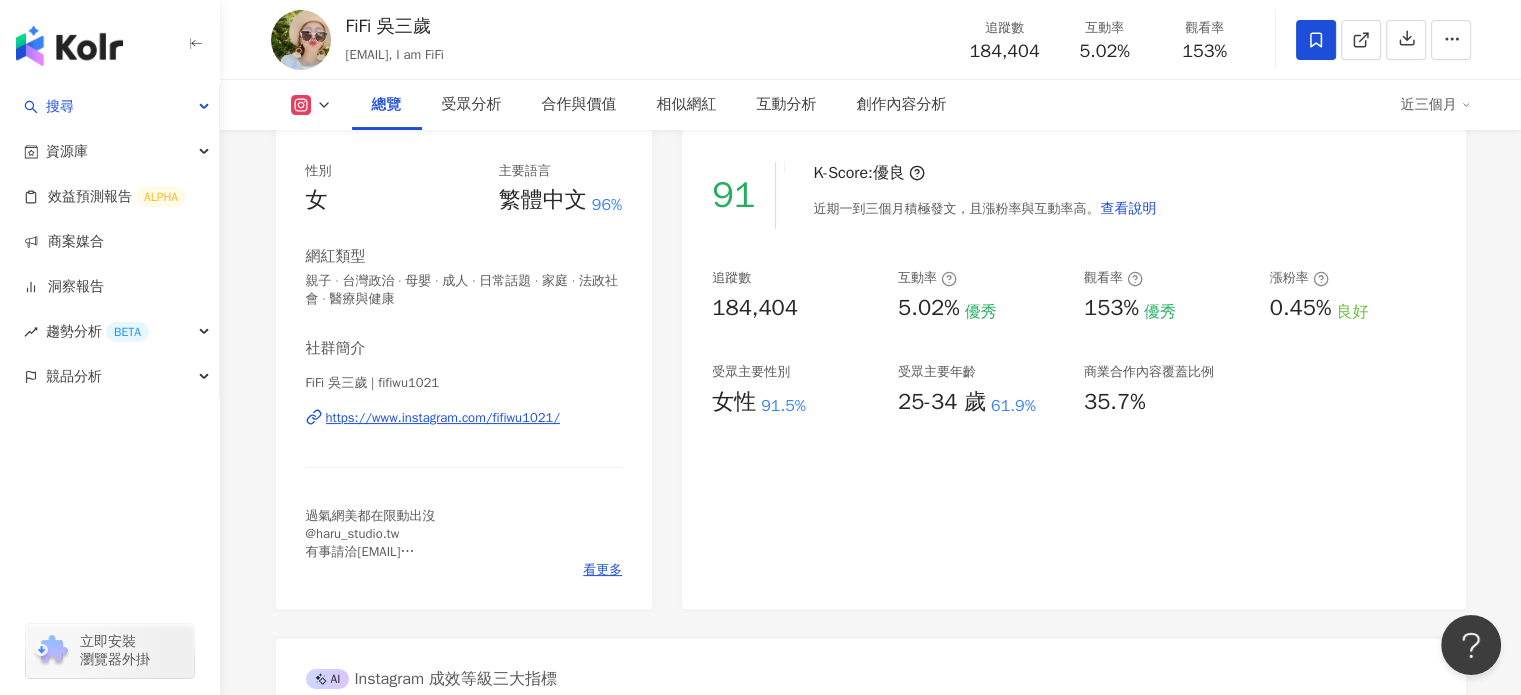 scroll, scrollTop: 0, scrollLeft: 0, axis: both 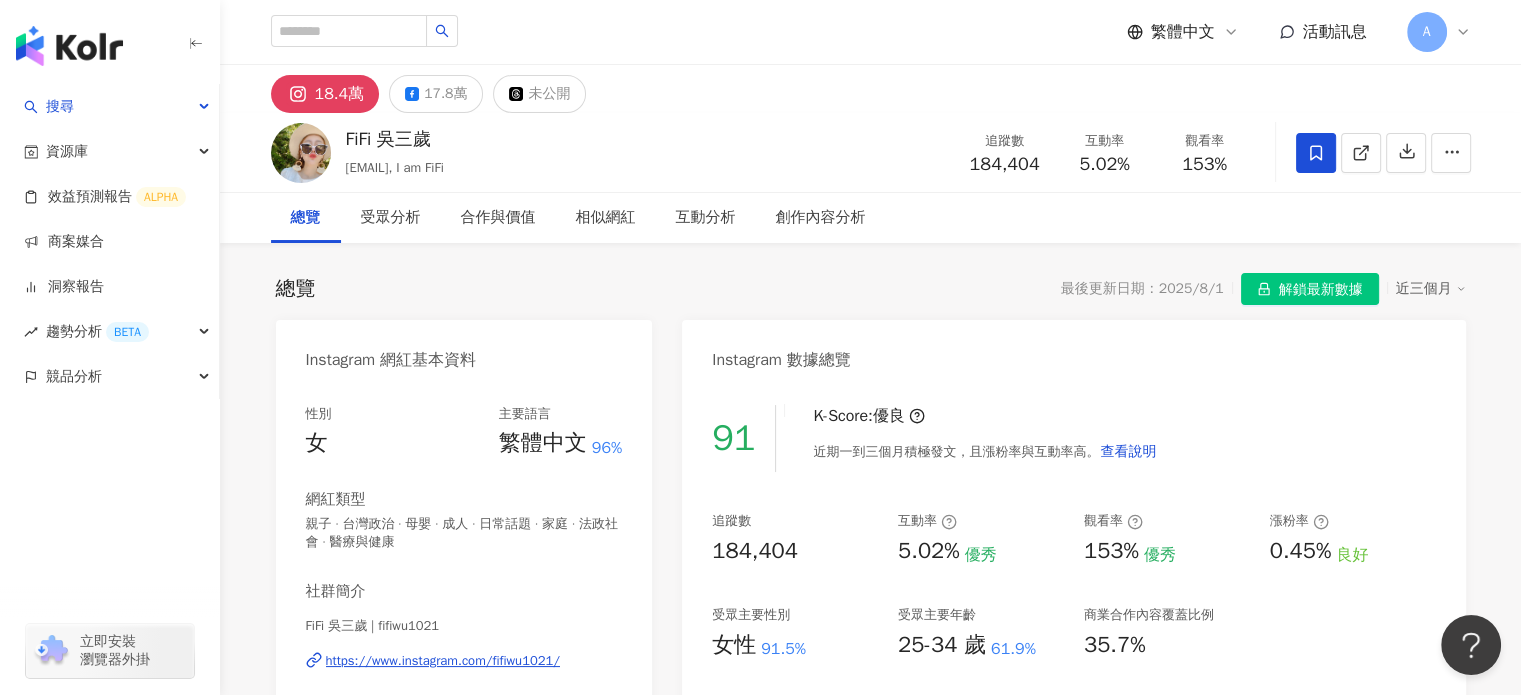 click on "18.4萬" at bounding box center (340, 94) 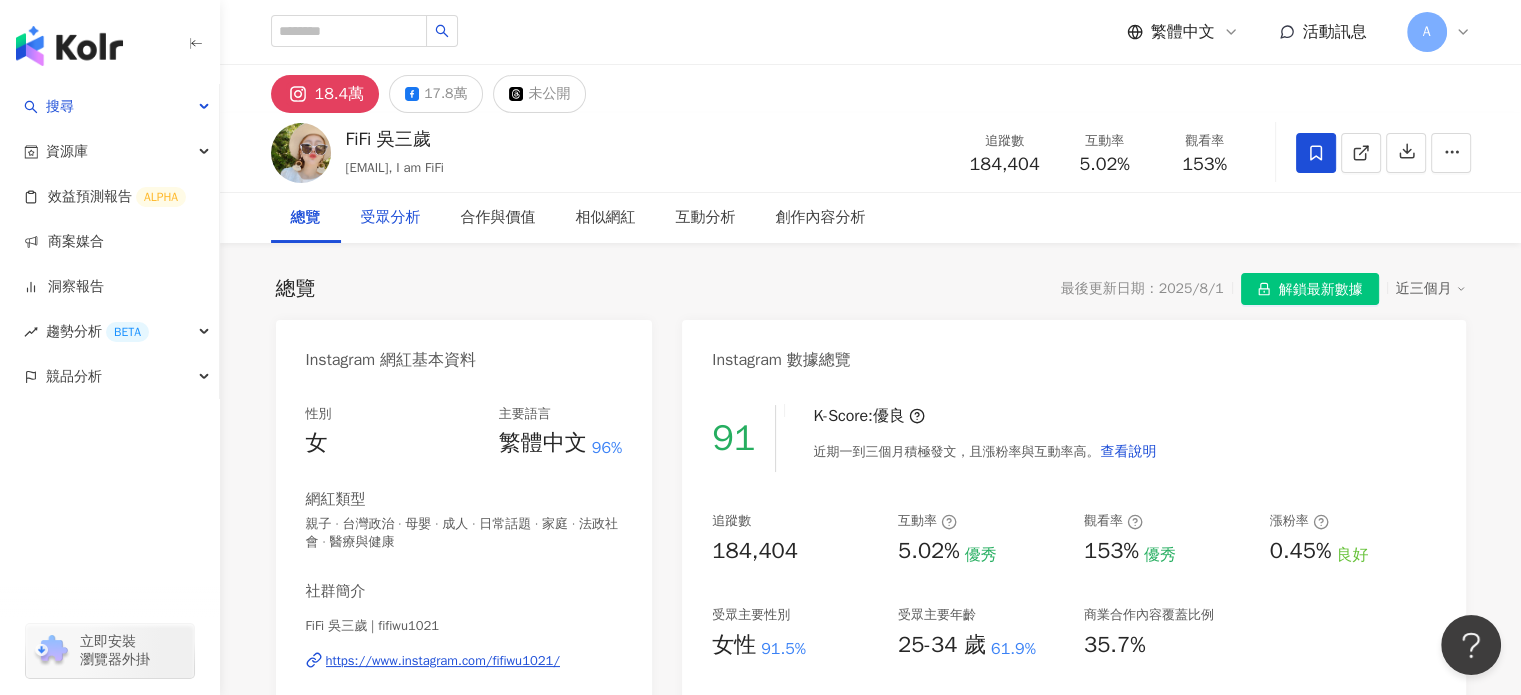click on "受眾分析" at bounding box center (391, 218) 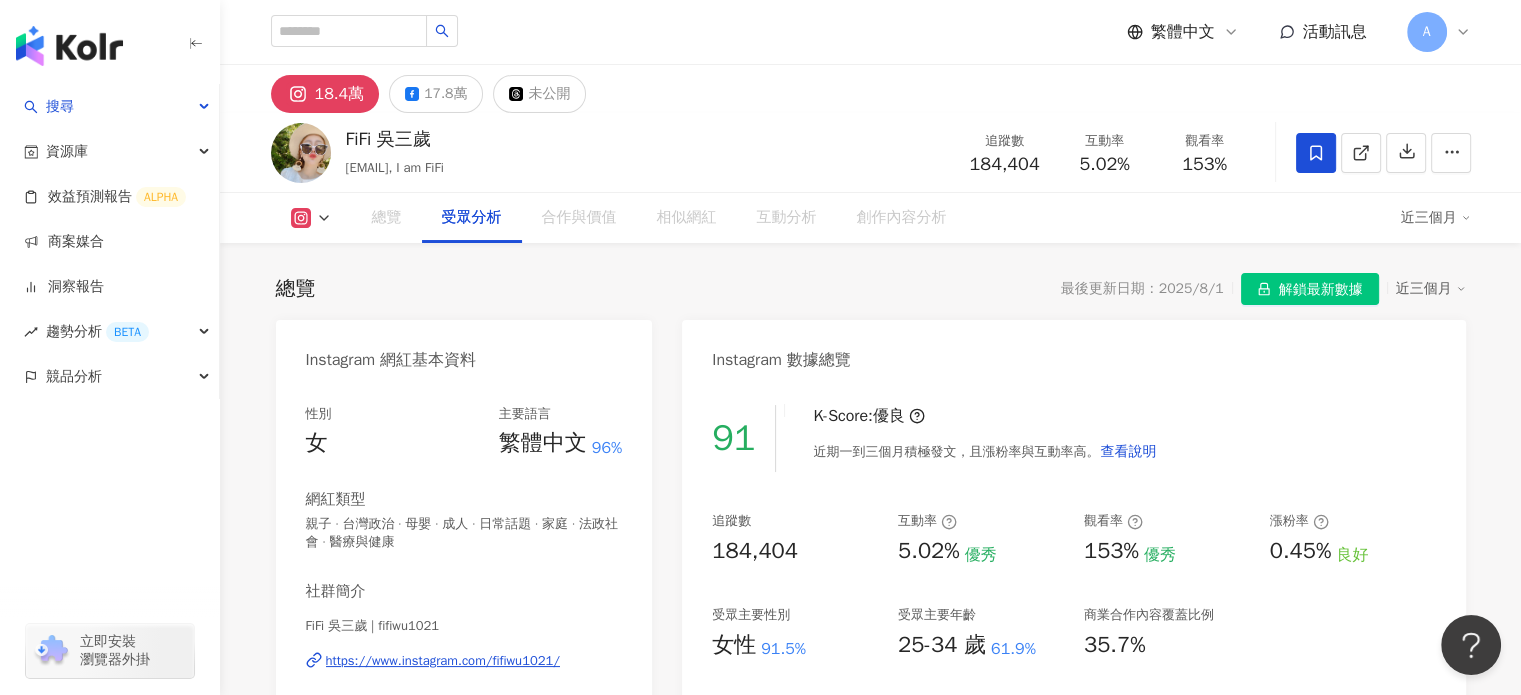 scroll, scrollTop: 1692, scrollLeft: 0, axis: vertical 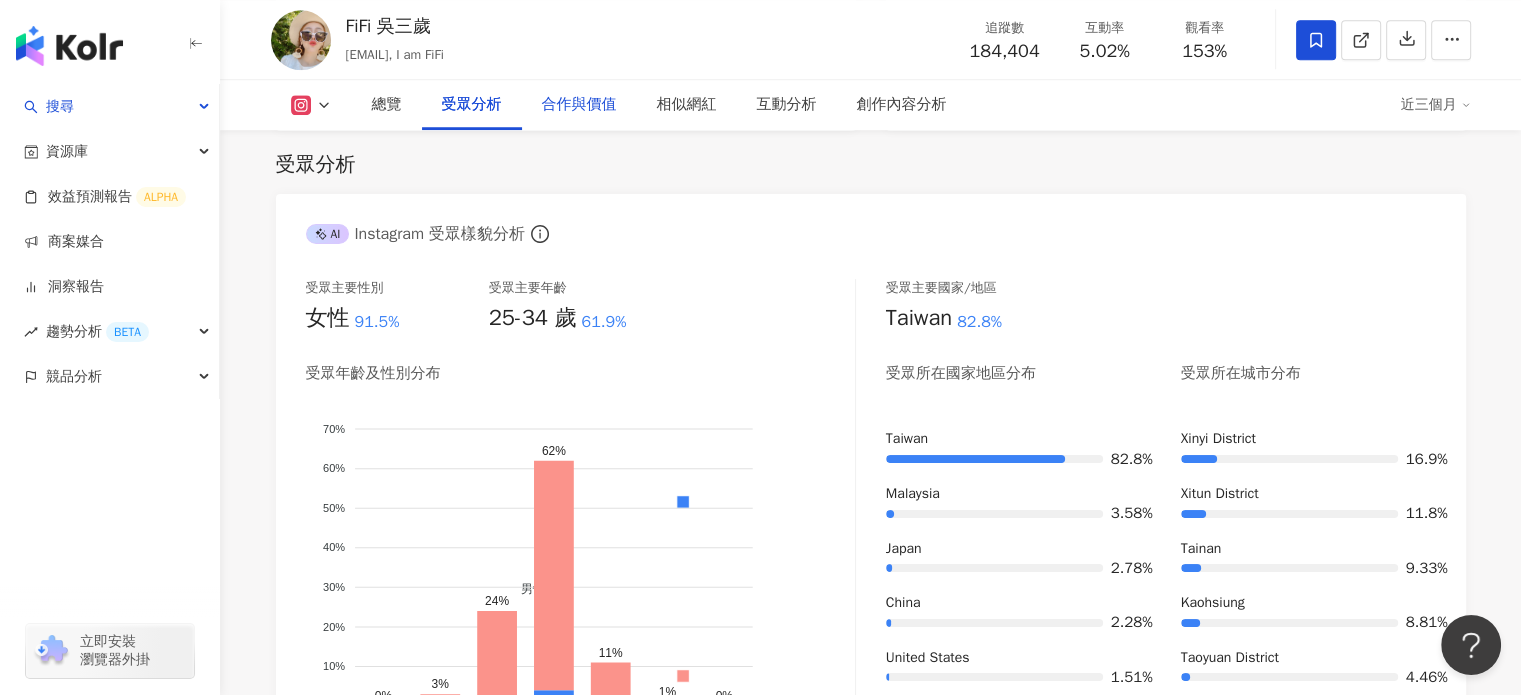 click on "合作與價值" at bounding box center (579, 105) 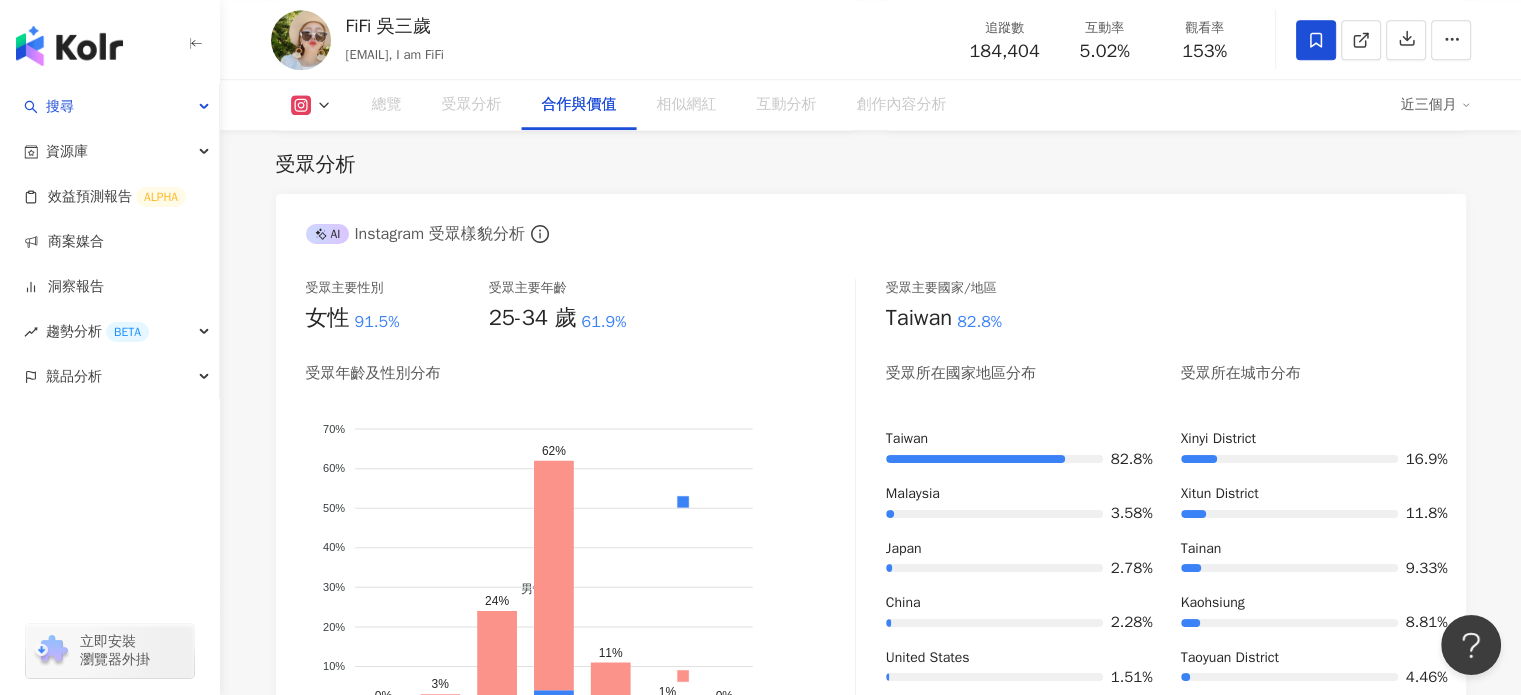 scroll, scrollTop: 2692, scrollLeft: 0, axis: vertical 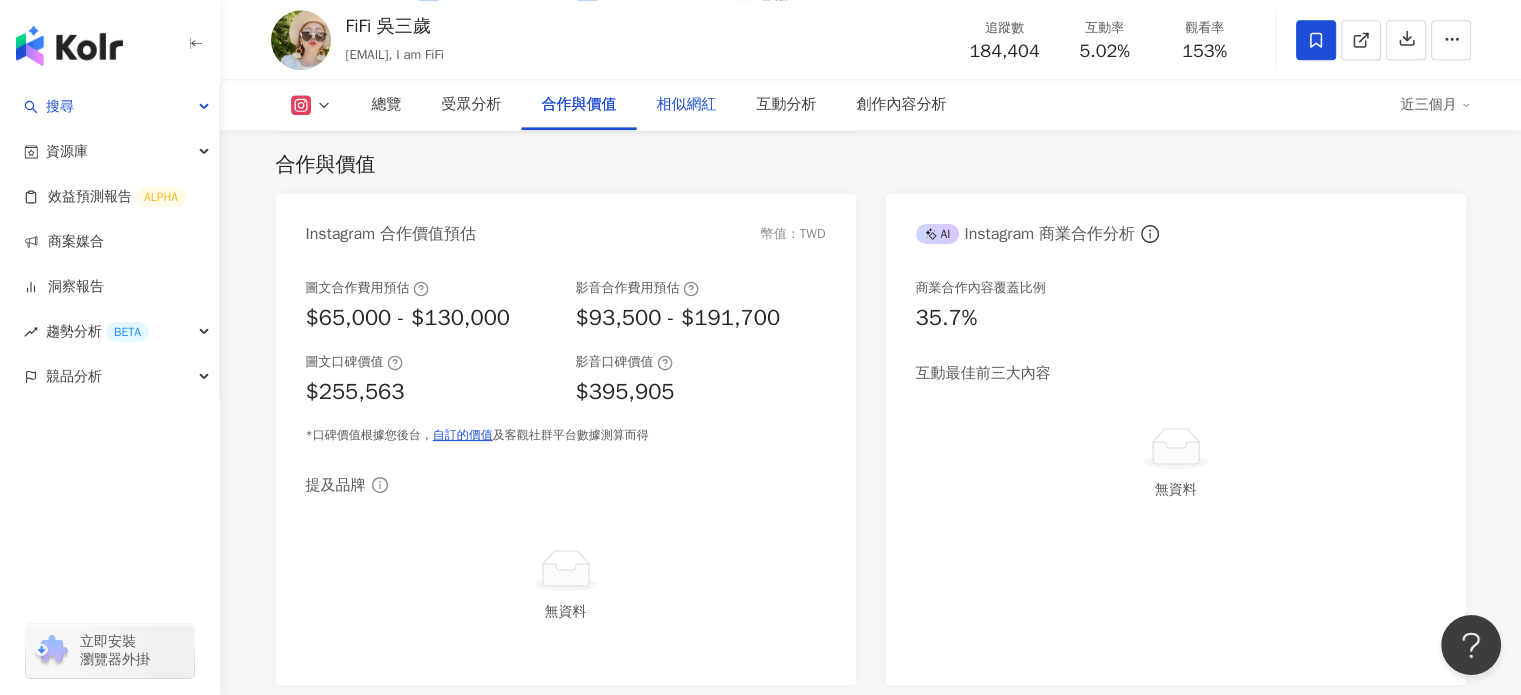 click on "相似網紅" at bounding box center [687, 105] 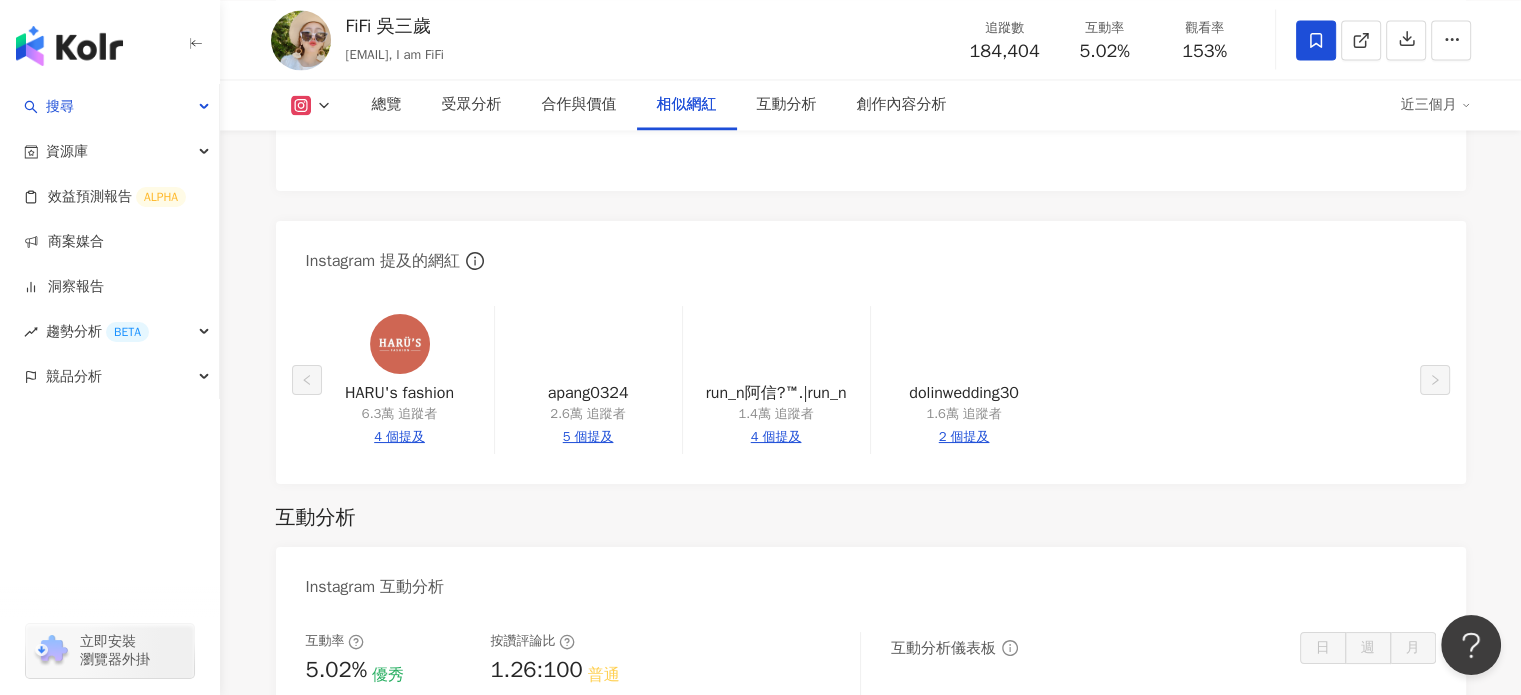 scroll, scrollTop: 3547, scrollLeft: 0, axis: vertical 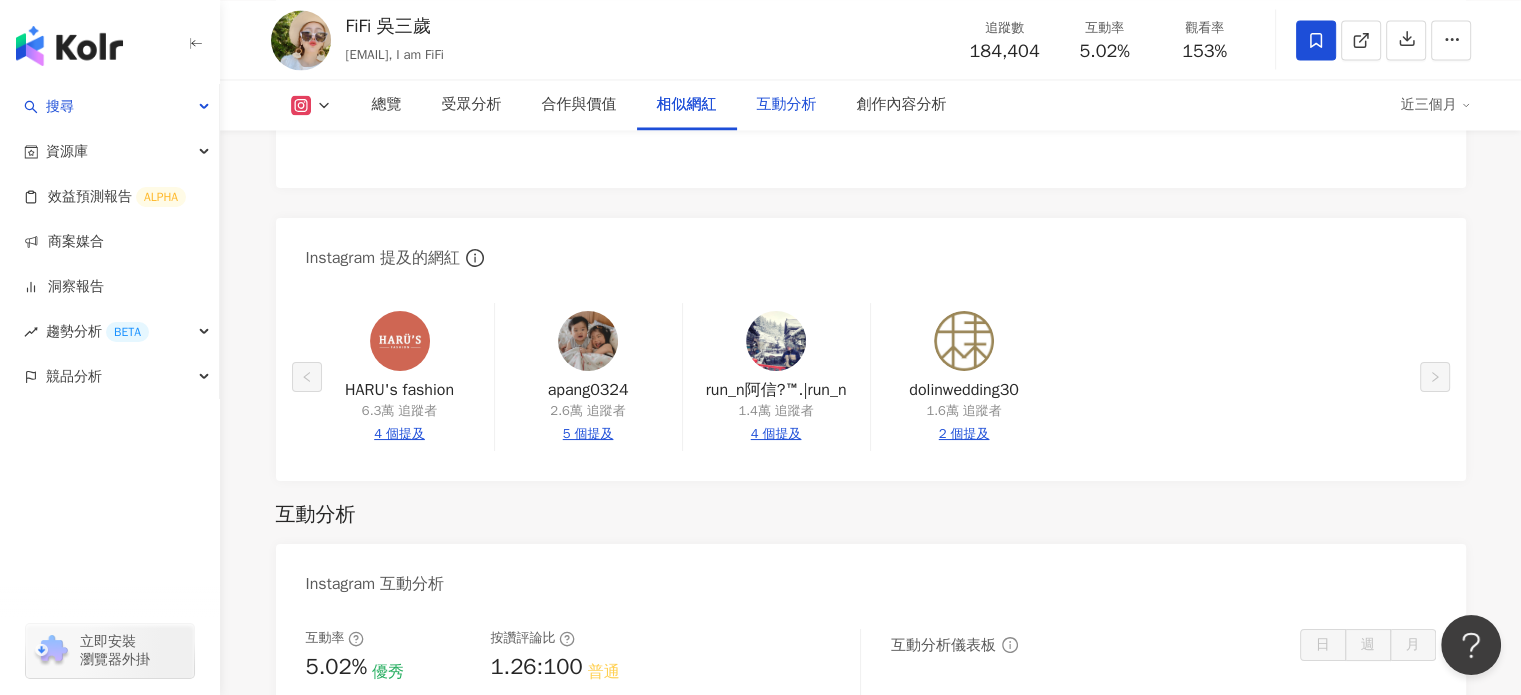click on "互動分析" at bounding box center [787, 105] 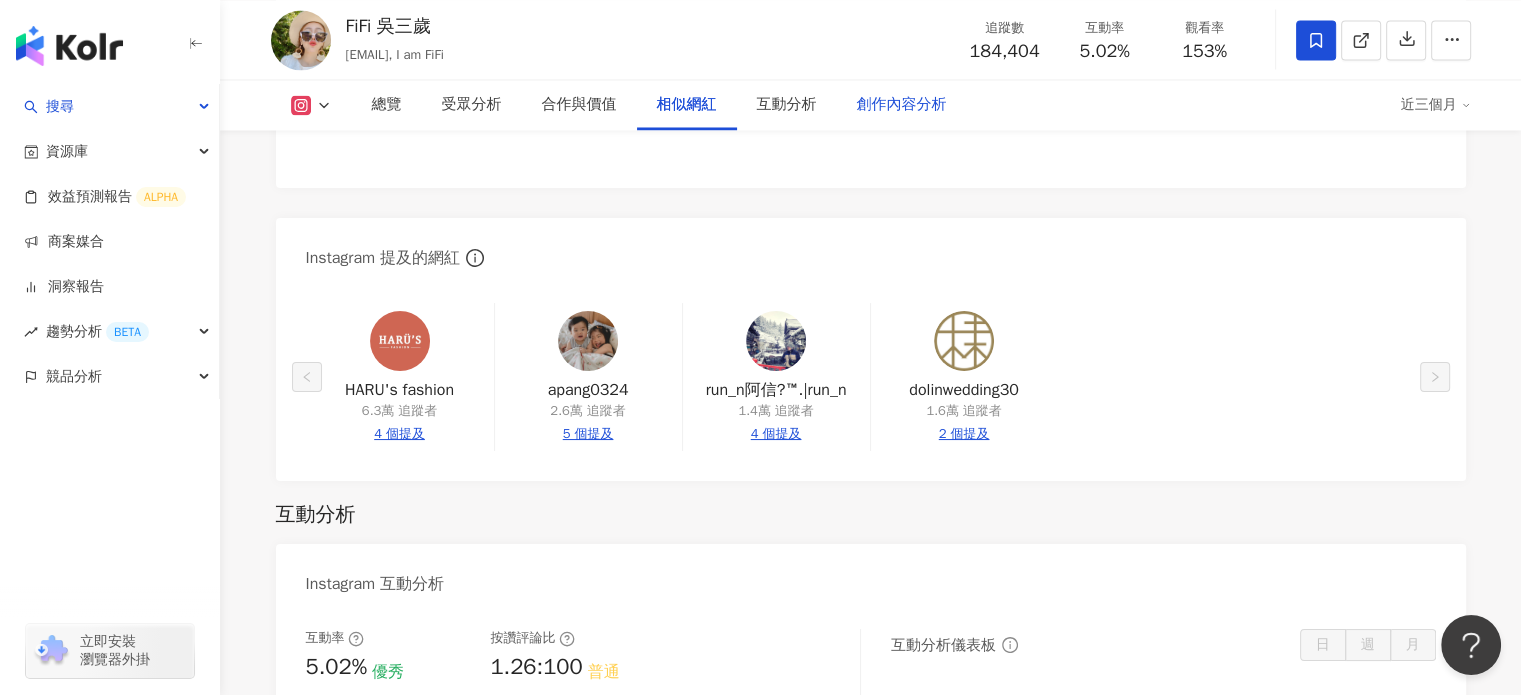 scroll, scrollTop: 3920, scrollLeft: 0, axis: vertical 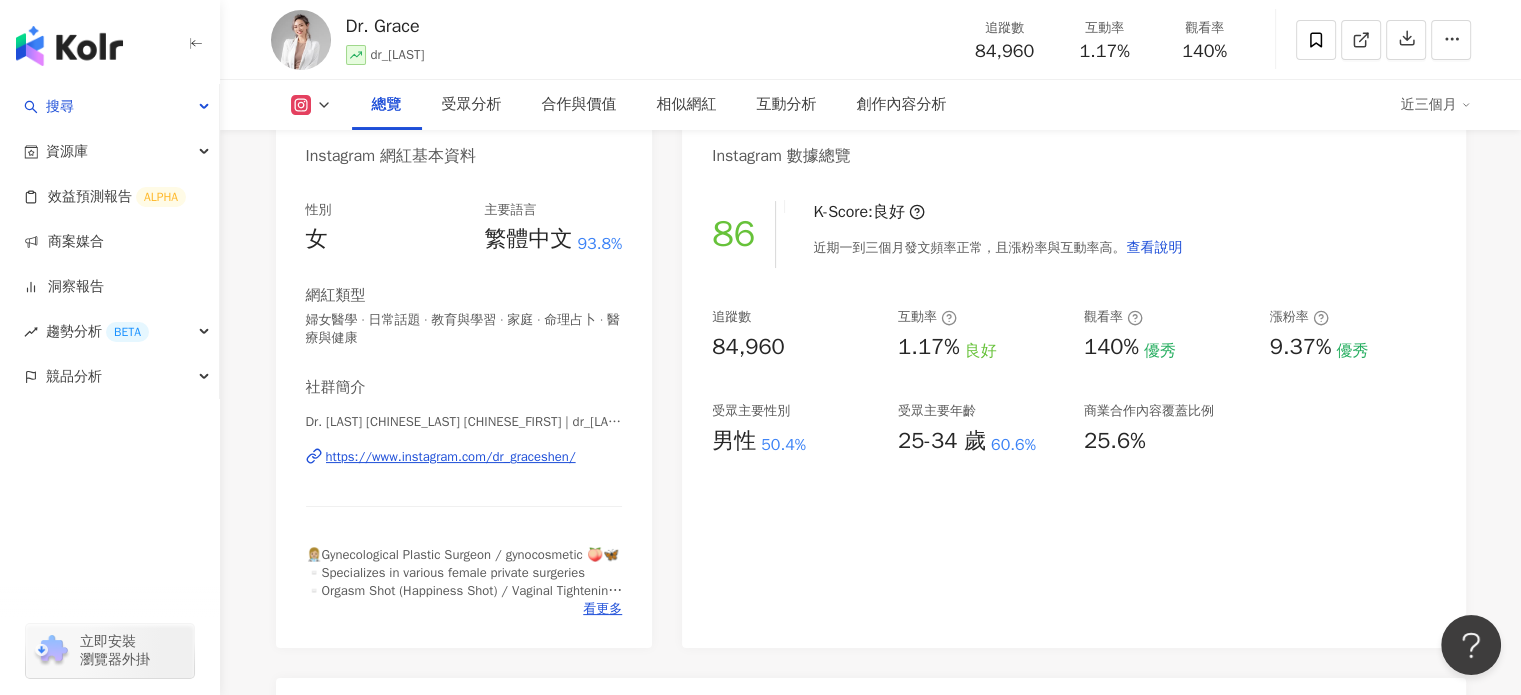 click on "Overview Last Updated: 2025/8/2 Last Three Months Instagram Influencer Basic Information Gender Female Primary Language Traditional Chinese 93.8% Influencer Type Gynecology · Daily Topics · Education & Learning · Family · Fortune Telling · Health & Medical Social Media Bio Dr. Grace [LAST] [LAST] | dr.graceshen https://www.instagram.com/dr_graceshen/ 👩🏼‍⚕️Gynecological Plastic Surgeon / gynocosmetic 🍑🦋
▫️Specializes in various female private surgeries
▫️Orgasm Shot (Happiness Shot) / Vaginal Tightening / Private Surgery
▫️You can find me at Mimic 👈 @mimiclinics
▫️For announcements or collaboration inquiries
📩gmail: drgracemimi@gmail.com
.
🔗Link to view more information See More Instagram Data Overview 86 K-Score: Good Posting frequency is normal in the last one to three months, and fan growth rate and interaction rate are high. View Explanation Followers 84,960 Interaction Rate 1.17% Good Viewership Rate 140% Excellent Fan Growth Rate 9.37% Excellent Audience Primary Gender Male 50.4% Audience Primary Age 25-34 60.6% Commercial Collaboration Content Coverage 25.6% AI Instagram Performance Grade Three Key Indicators Interaction Rate:" at bounding box center (871, 3753) 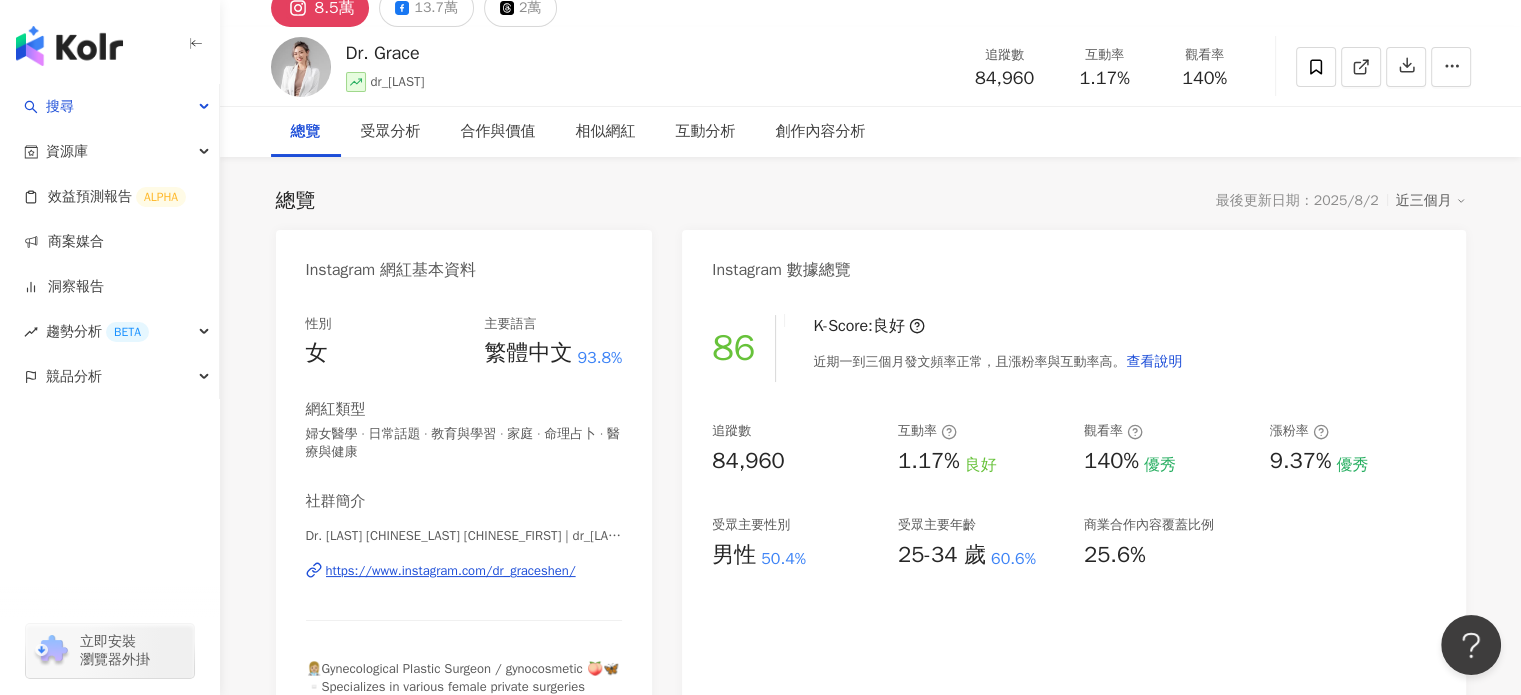scroll, scrollTop: 0, scrollLeft: 0, axis: both 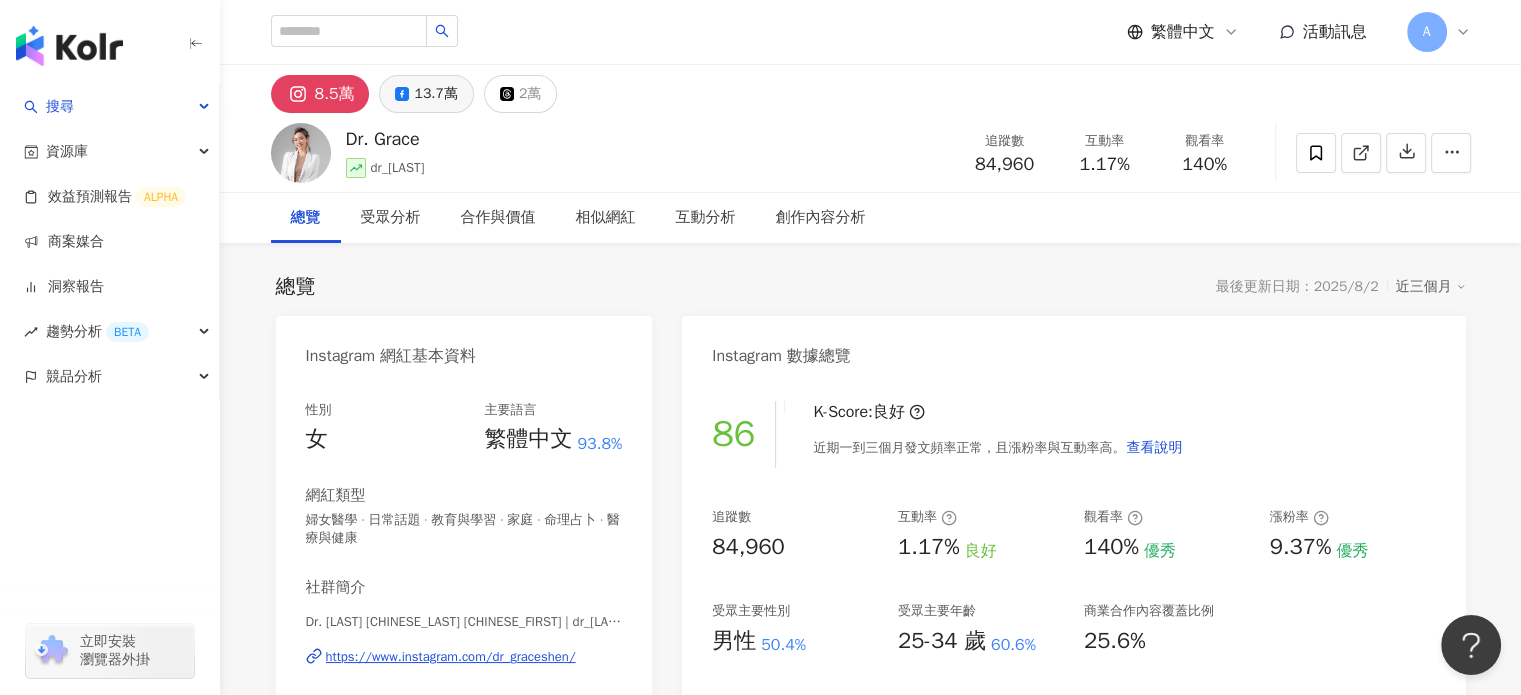 click on "13.7萬" at bounding box center [435, 94] 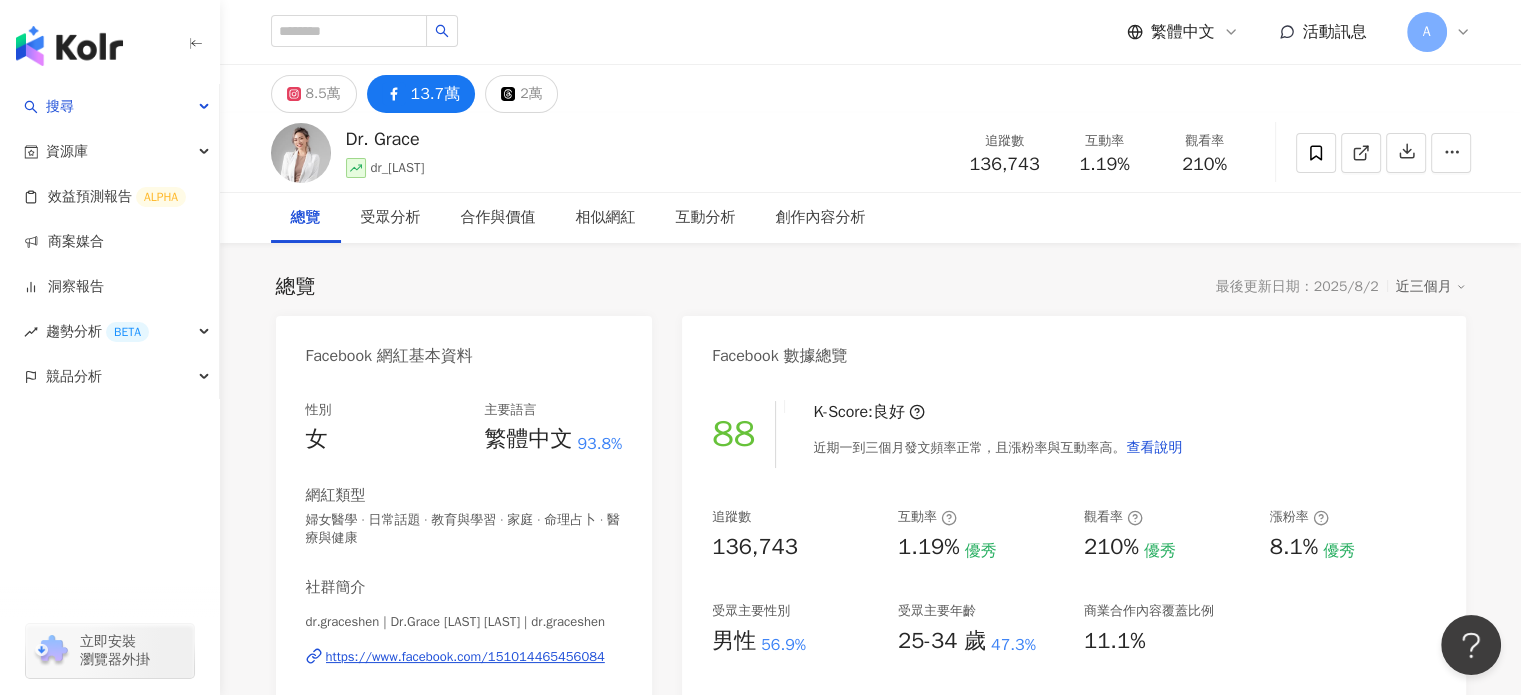 click on "Overview Last Updated: 2025/8/2 Last Three Months Facebook Influencer Basic Information Gender Female Primary Language Traditional Chinese 93.8% Influencer Type Gynecology · Daily Topics · Education & Learning · Family · Fortune Telling · Health & Medical Social Media Bio dr.graceshen | Dr.Grace [LAST] [LAST] | dr.graceshen https://www.facebook.com/151014465456084 Taipei Secret Aesthetic Clinic - Vice President
Gynecological Plastic Surgeon: Specializes in various female private surgeries
Orgasm Shot (Happiness Shot), Vaginal Tightening, Labia Beautification
👇Click here to learn more ❤️
https://linktr.ee/drgraceshen
📥For announcements and collaboration inquiries, please contact:
LINE ID: wanjun2000 (Wanjun)
Mail: drgracemimi@gmail.com See More Facebook Data Overview 88 K-Score: Good Posting frequency is normal in the last one to three months, and fan growth rate and interaction rate are high. View Explanation Followers 136,743 Interaction Rate 1.19% Excellent Viewership Rate 210% Excellent Fan Growth Rate 8.1% Excellent Audience Primary Gender Male 56.9% Audience Primary Age 25-34 47.3% Commercial Collaboration Content Coverage 11.1% AI Facebook Performance Grade Three Key Indicators 210%" at bounding box center (871, 3580) 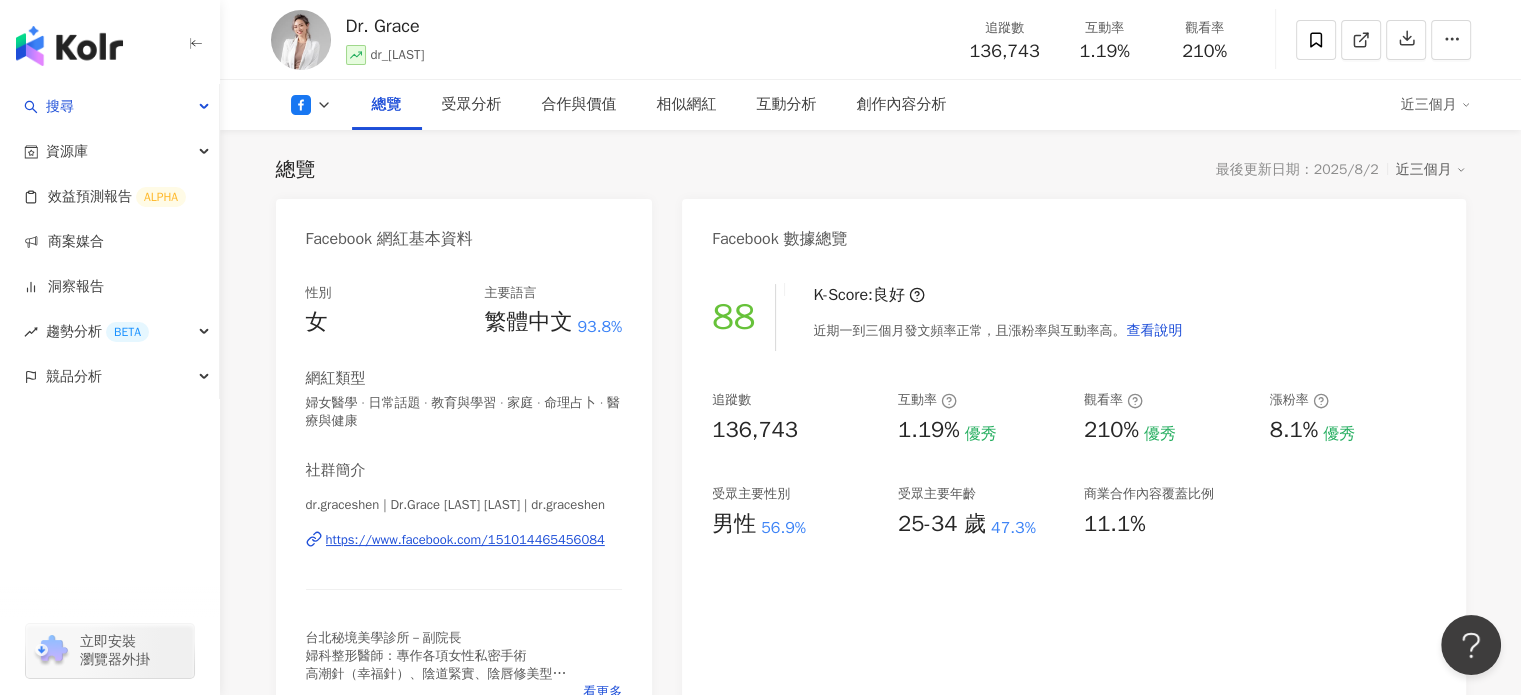 scroll, scrollTop: 100, scrollLeft: 0, axis: vertical 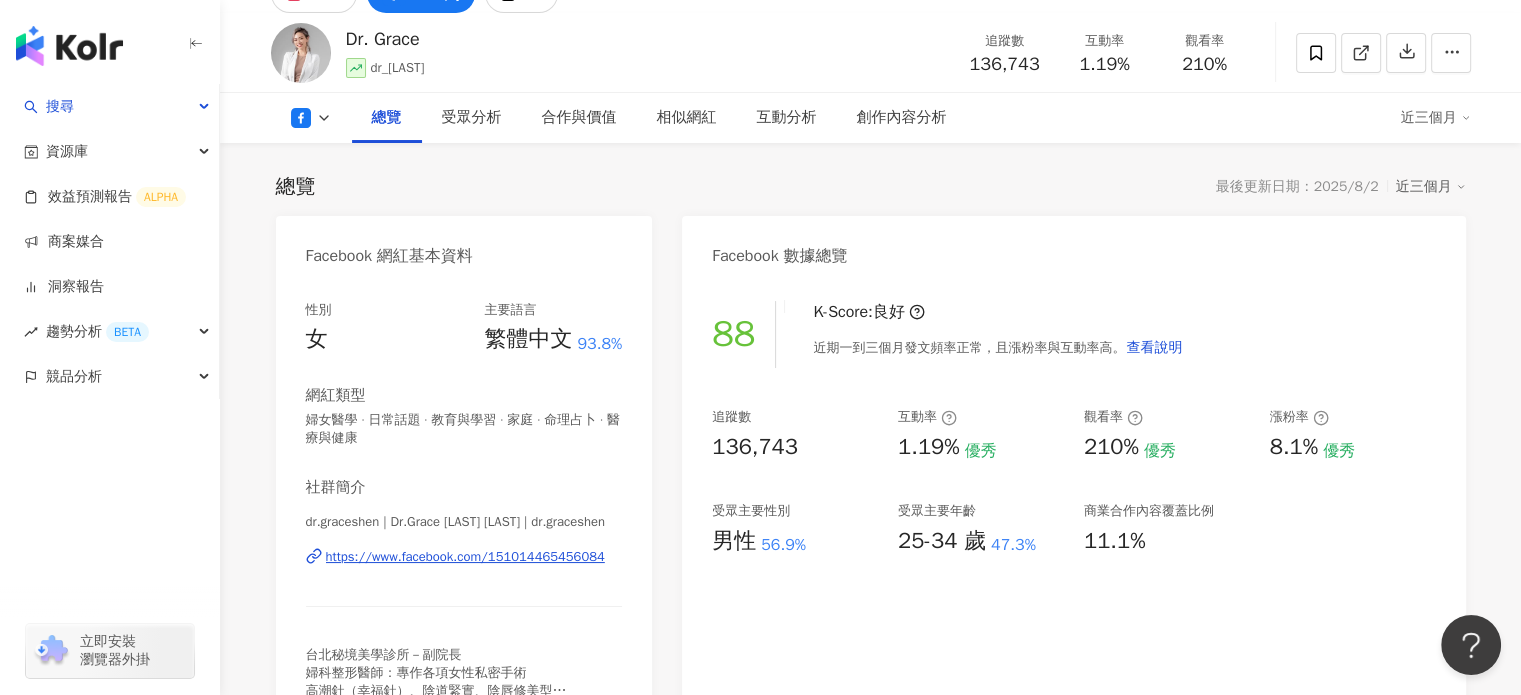 click on "Overview Last Updated: 2025/8/2 Last Three Months Facebook Influencer Basic Information Gender Female Primary Language Traditional Chinese 93.8% Influencer Type Gynecology · Daily Topics · Education & Learning · Family · Fortune Telling · Health & Medical Social Media Bio dr.graceshen | Dr.Grace [LAST] [LAST] | dr.graceshen https://www.facebook.com/151014465456084 Taipei Secret Aesthetic Clinic - Vice President
Gynecological Plastic Surgeon: Specializes in various female private surgeries
Orgasm Shot (Happiness Shot), Vaginal Tightening, Labia Beautification
👇Click here to learn more ❤️
https://linktr.ee/drgraceshen
📥For announcements and collaboration inquiries, please contact:
LINE ID: wanjun2000 (Wanjun)
Mail: drgracemimi@gmail.com See More Facebook Data Overview 88 K-Score: Good Posting frequency is normal in the last one to three months, and fan growth rate and interaction rate are high. View Explanation Followers 136,743 Interaction Rate 1.19% Excellent Viewership Rate 210% Excellent Fan Growth Rate 8.1% Excellent Audience Primary Gender Male 56.9% Audience Primary Age 25-34 47.3% Commercial Collaboration Content Coverage 11.1% AI Facebook Performance Grade Three Key Indicators 210%" at bounding box center (871, 3480) 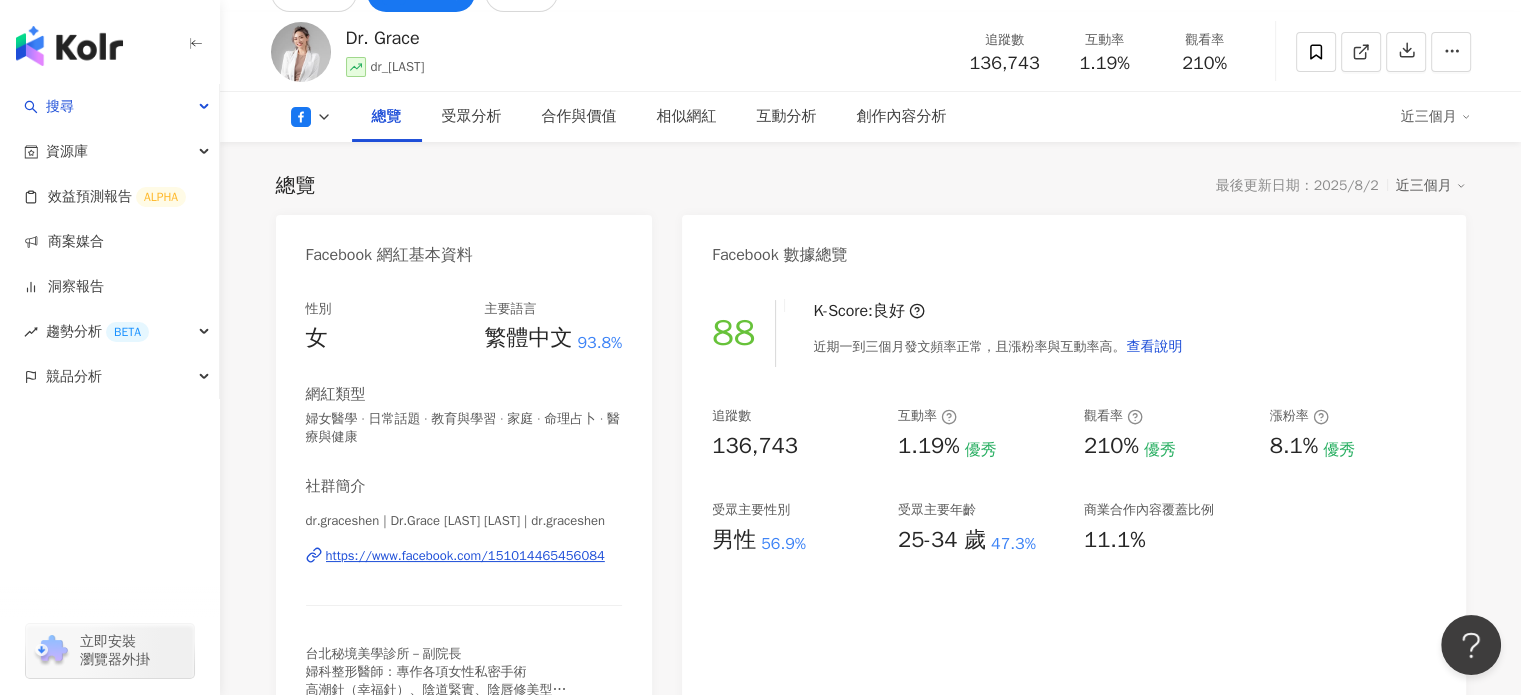 scroll, scrollTop: 0, scrollLeft: 0, axis: both 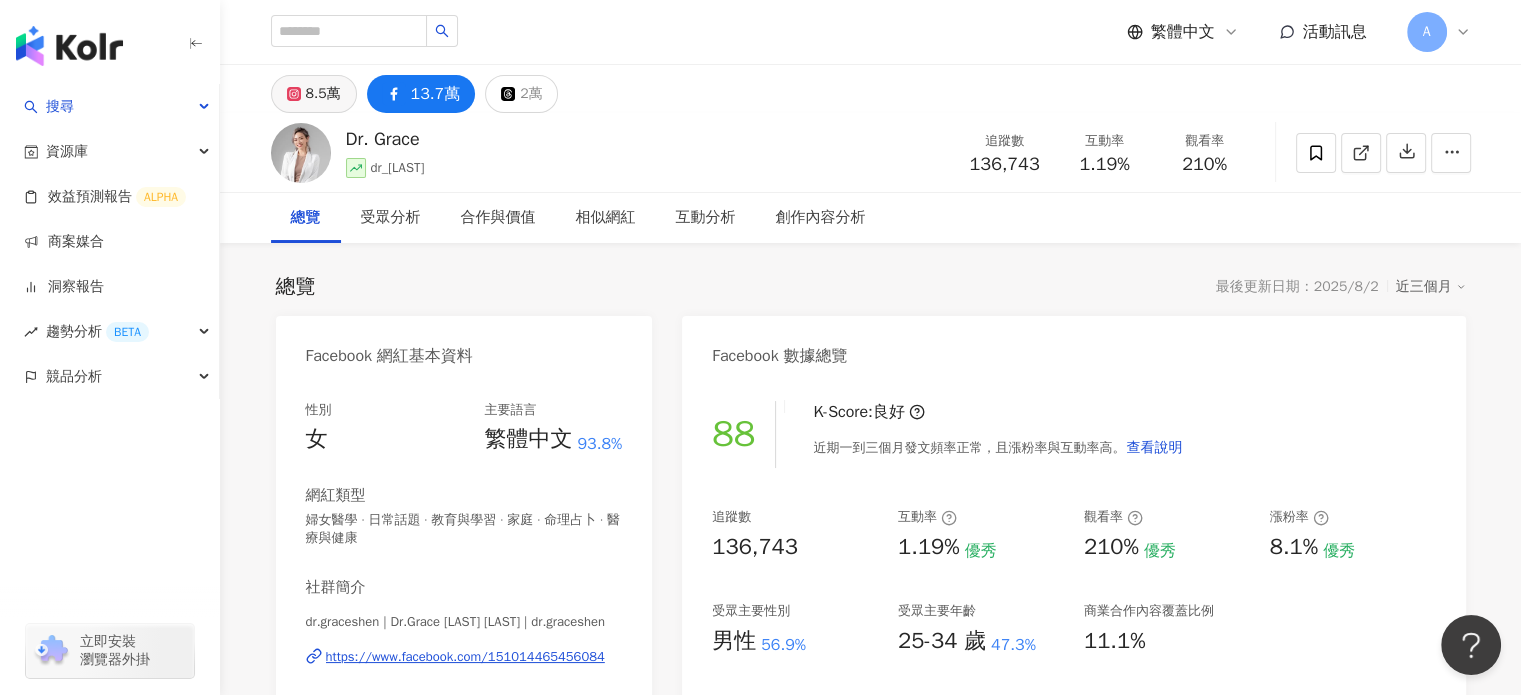 click on "8.5萬" at bounding box center (323, 94) 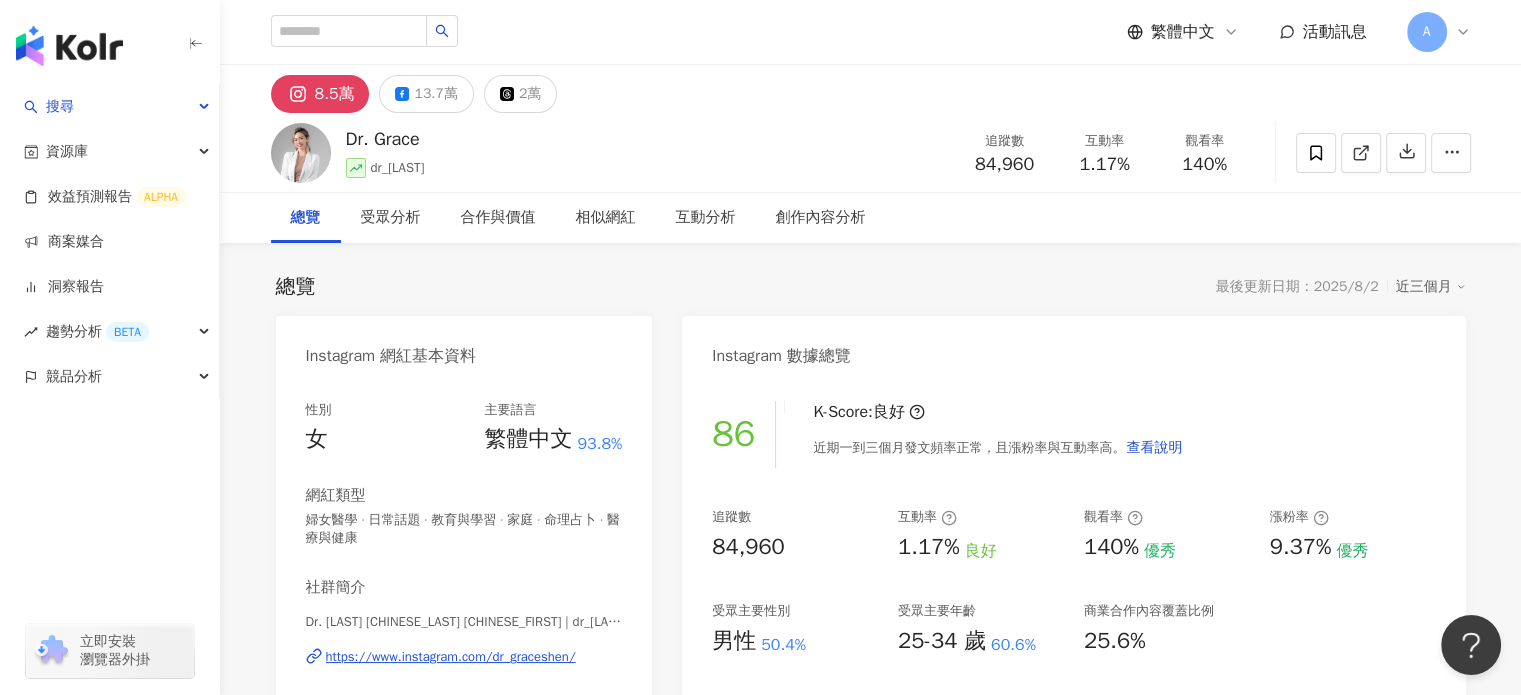 scroll, scrollTop: 100, scrollLeft: 0, axis: vertical 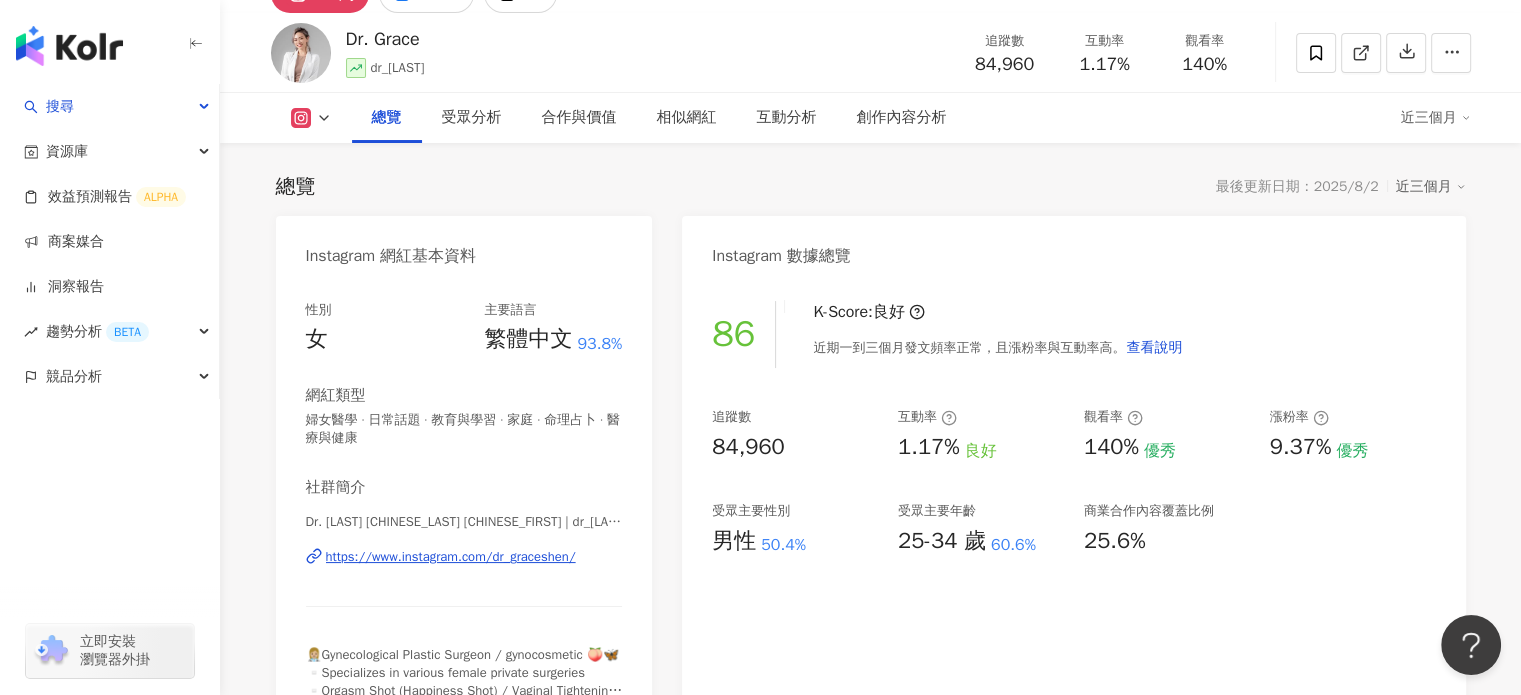 click on "86 K-Score: Good Posting frequency is normal in the last one to three months, and fan growth rate and interaction rate are high. View Explanation Followers 84,960 Interaction Rate 1.17% Good Viewership Rate 140% Excellent Fan Growth Rate 9.37% Excellent Audience Primary Gender Male 50.4% Audience Primary Age 25-34 60.6% Commercial Collaboration Content Coverage 25.6%" at bounding box center [1073, 514] 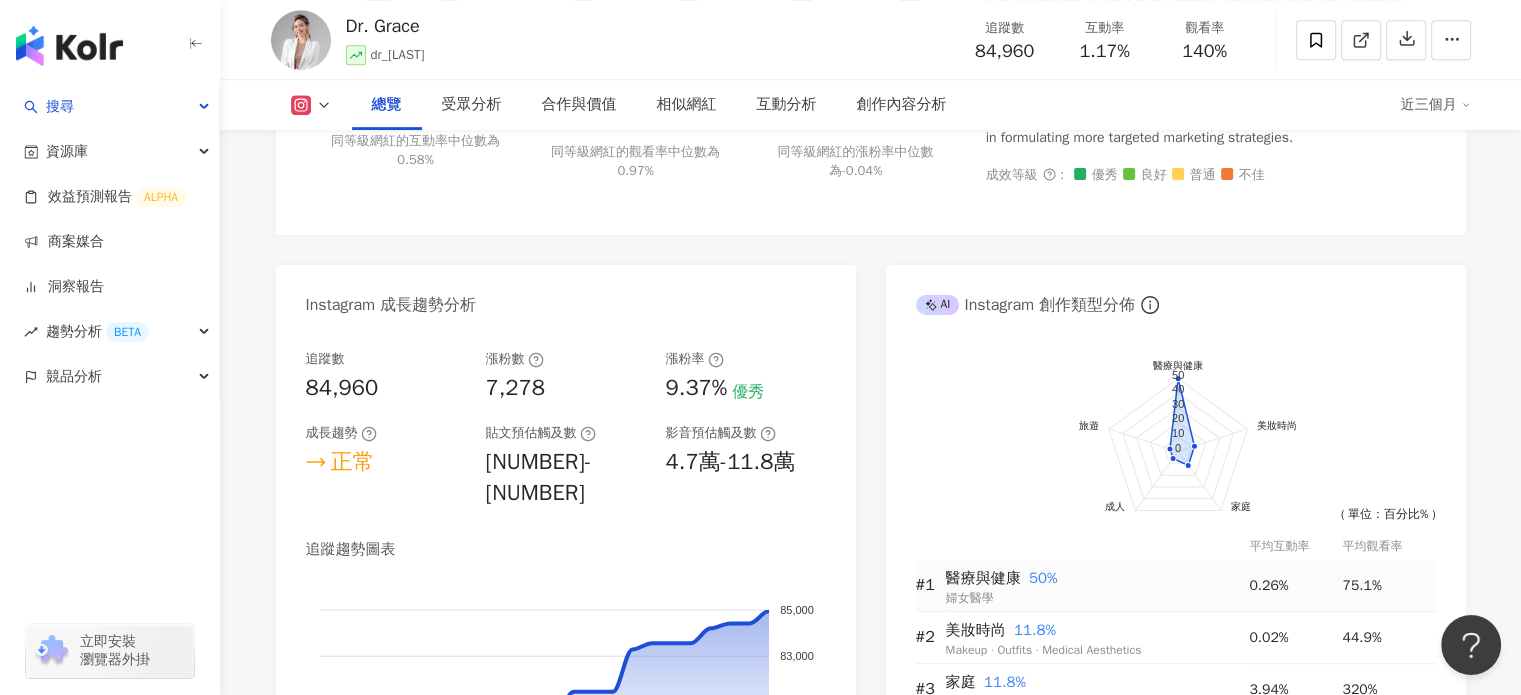 scroll, scrollTop: 1000, scrollLeft: 0, axis: vertical 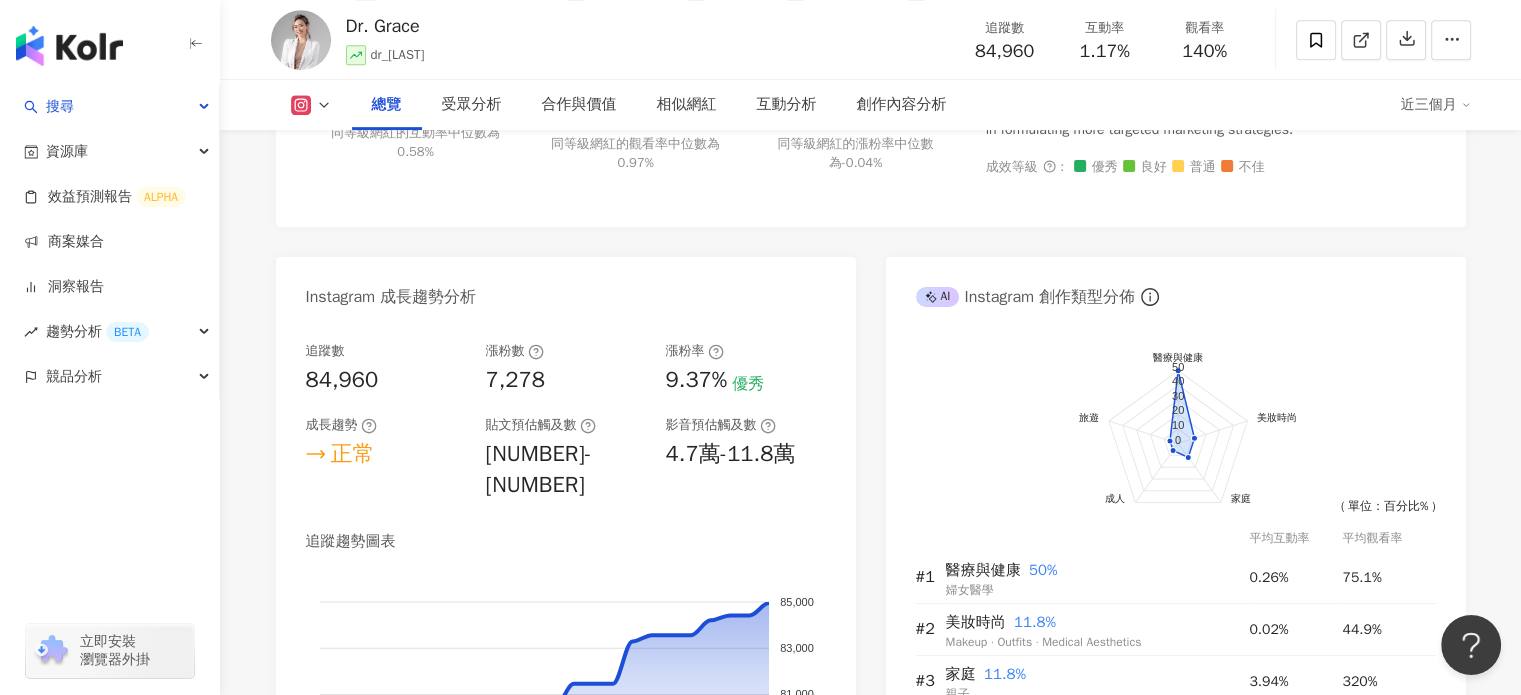 click on "[FIRST]的表現亮眼，互動率高於同級距網紅，展現出其高效的觀眾參與度。其粉絲成長率與觀看率皆超越平均水平，顯示出穩定且正向的增長趨勢。因此，廠商可以考慮與其合作，利用其影響力擴大品牌曝光。特別是這位網紅在市場上的表現卓越，能夠有效提升業績。然而，持續關注其後續表現變化將有助於制定更具針對性的行銷策略。 成效等級 ： 優秀 良好 普通 不佳" at bounding box center [1211, 79] 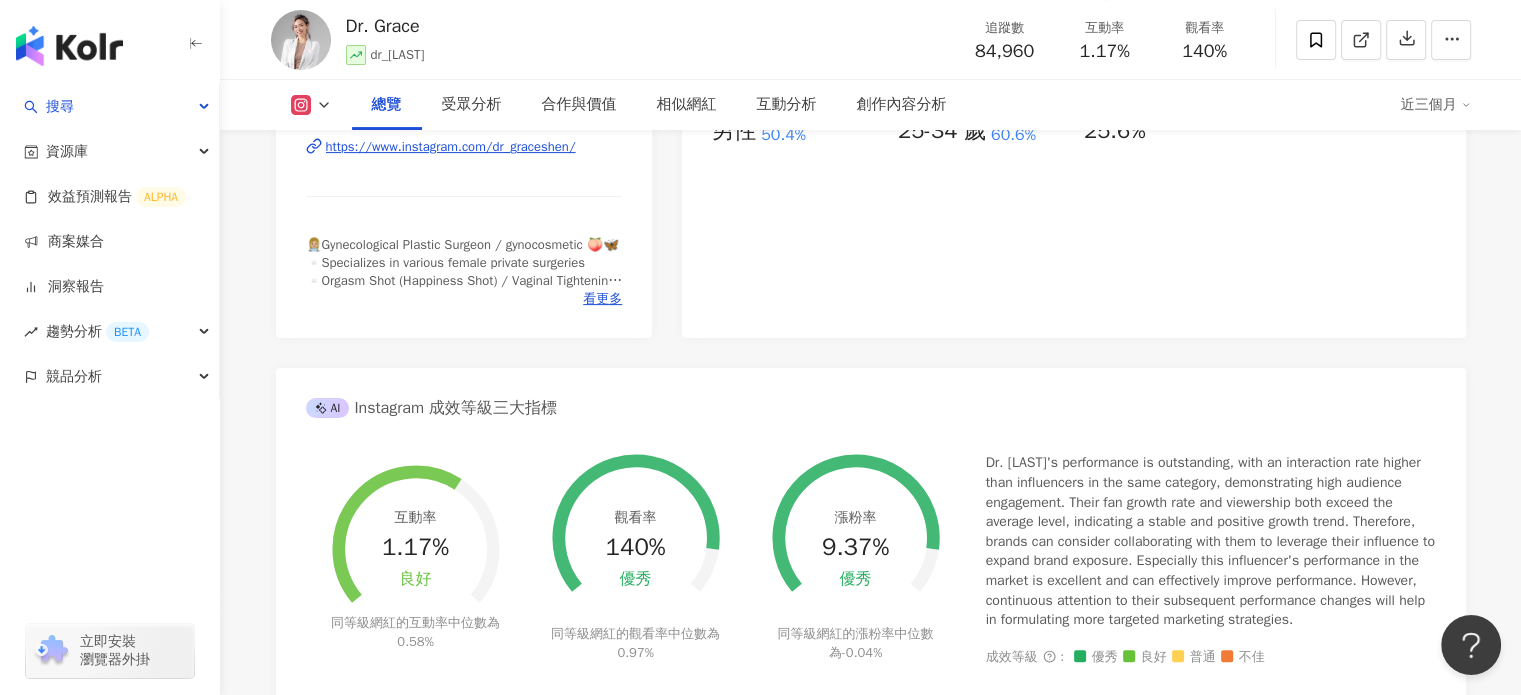 scroll, scrollTop: 500, scrollLeft: 0, axis: vertical 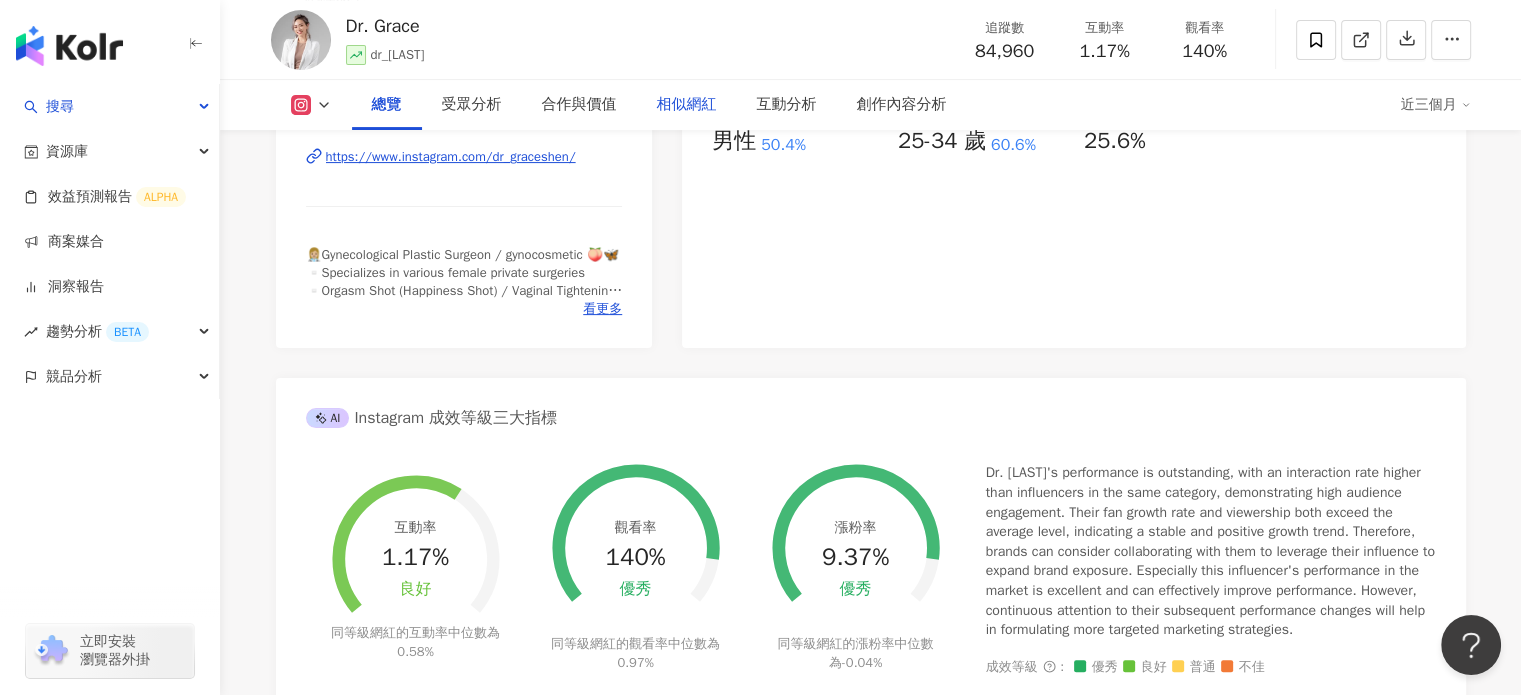 click on "相似網紅" at bounding box center (687, 105) 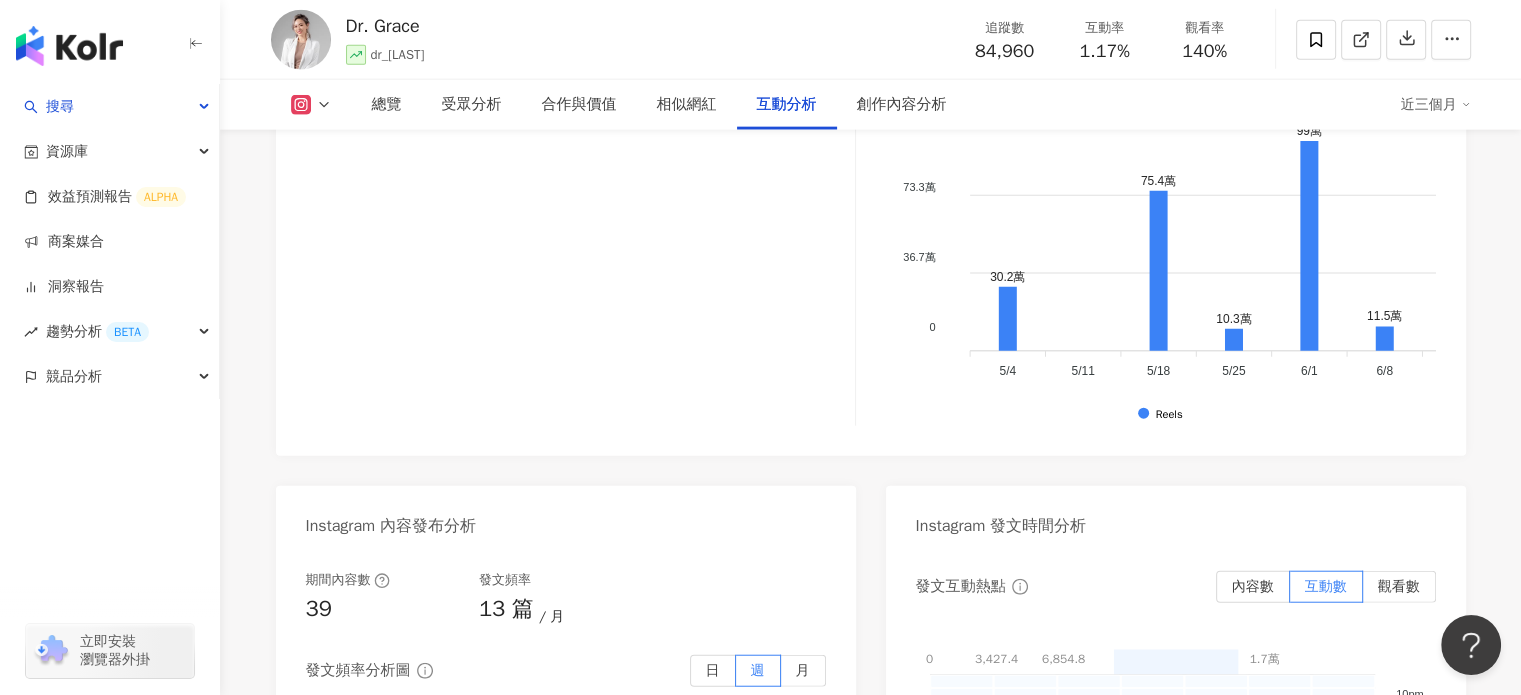 scroll, scrollTop: 5294, scrollLeft: 0, axis: vertical 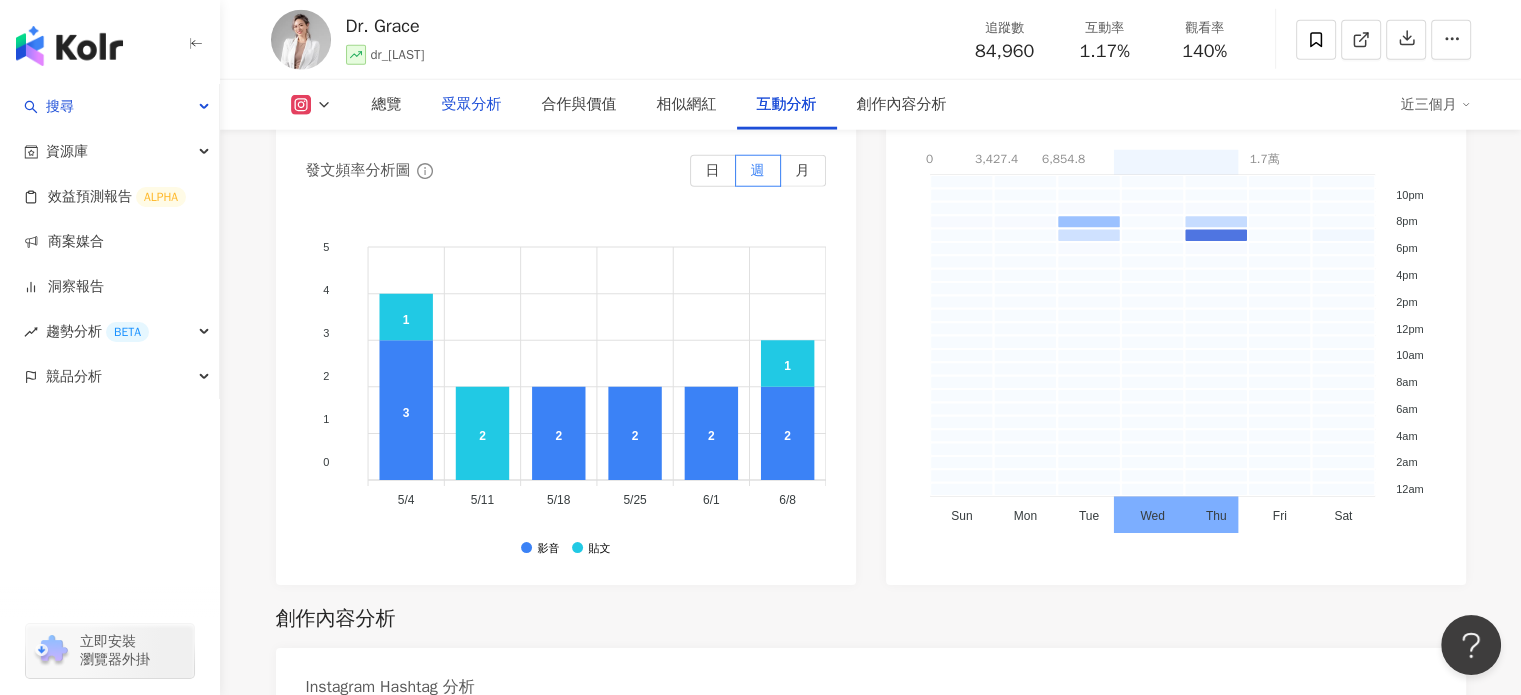 click on "受眾分析" at bounding box center (472, 105) 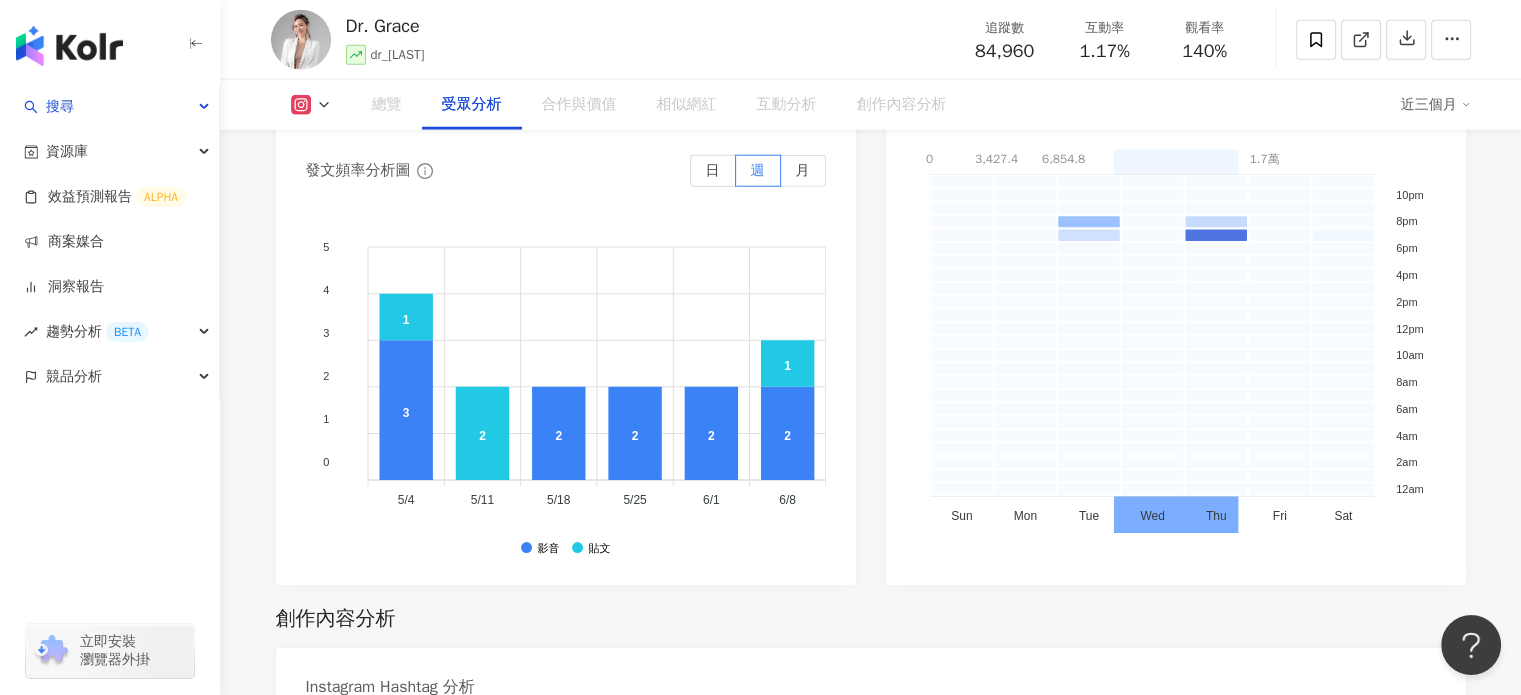 scroll, scrollTop: 1726, scrollLeft: 0, axis: vertical 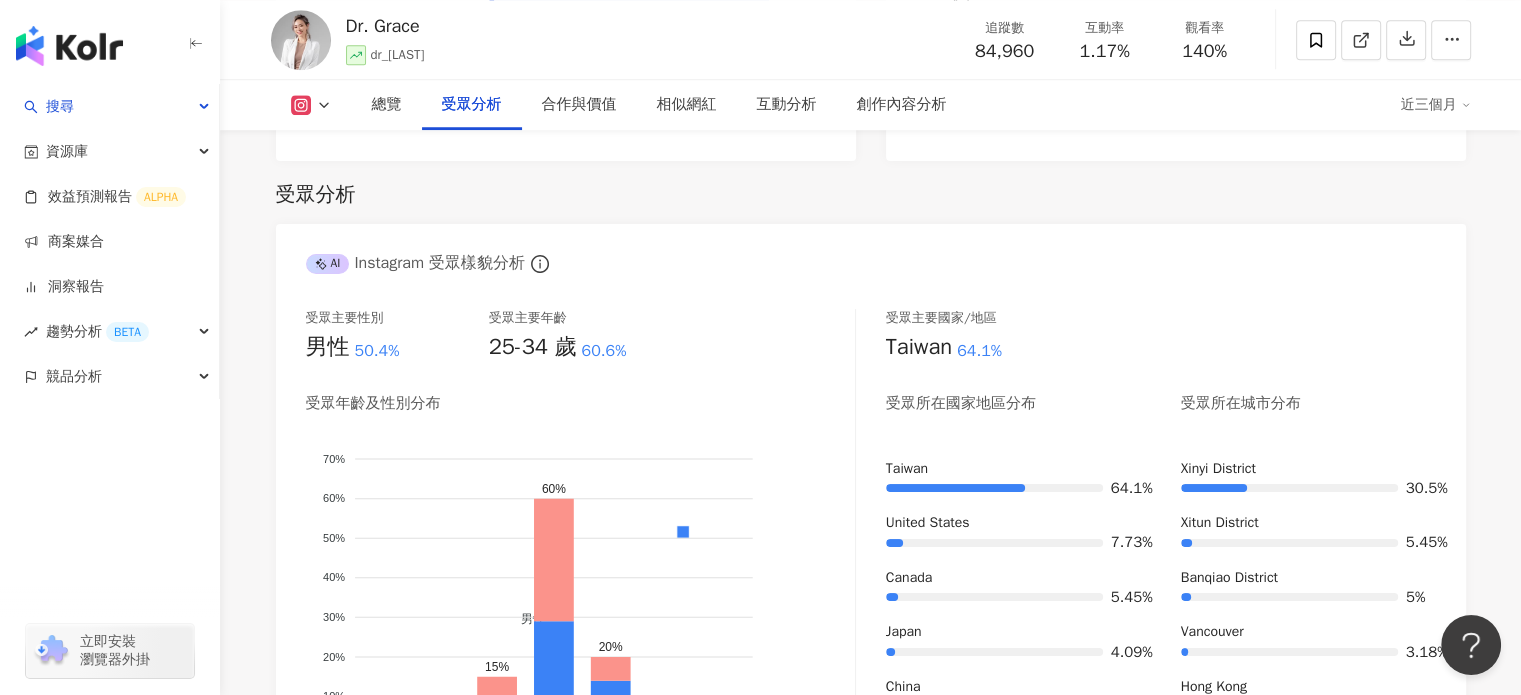 click on "受眾分析" at bounding box center (871, 195) 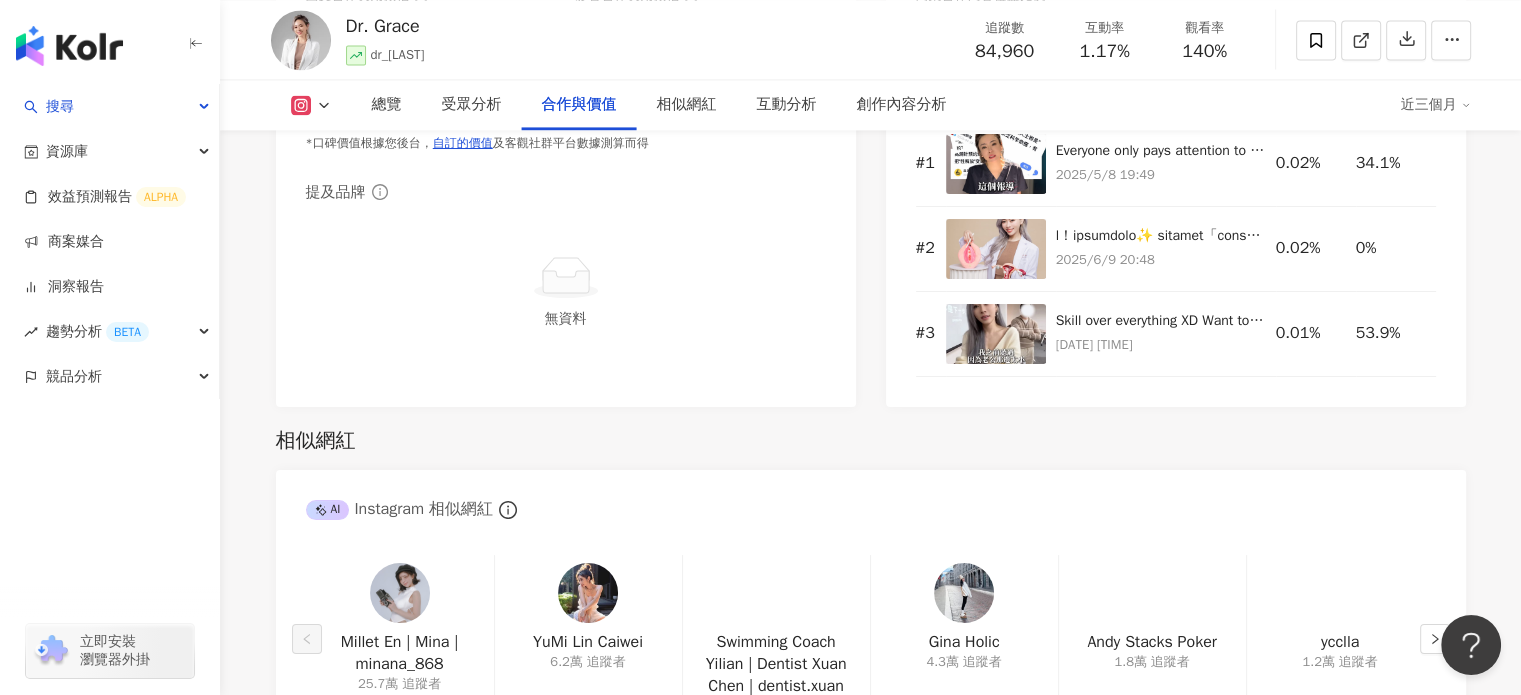 scroll, scrollTop: 2926, scrollLeft: 0, axis: vertical 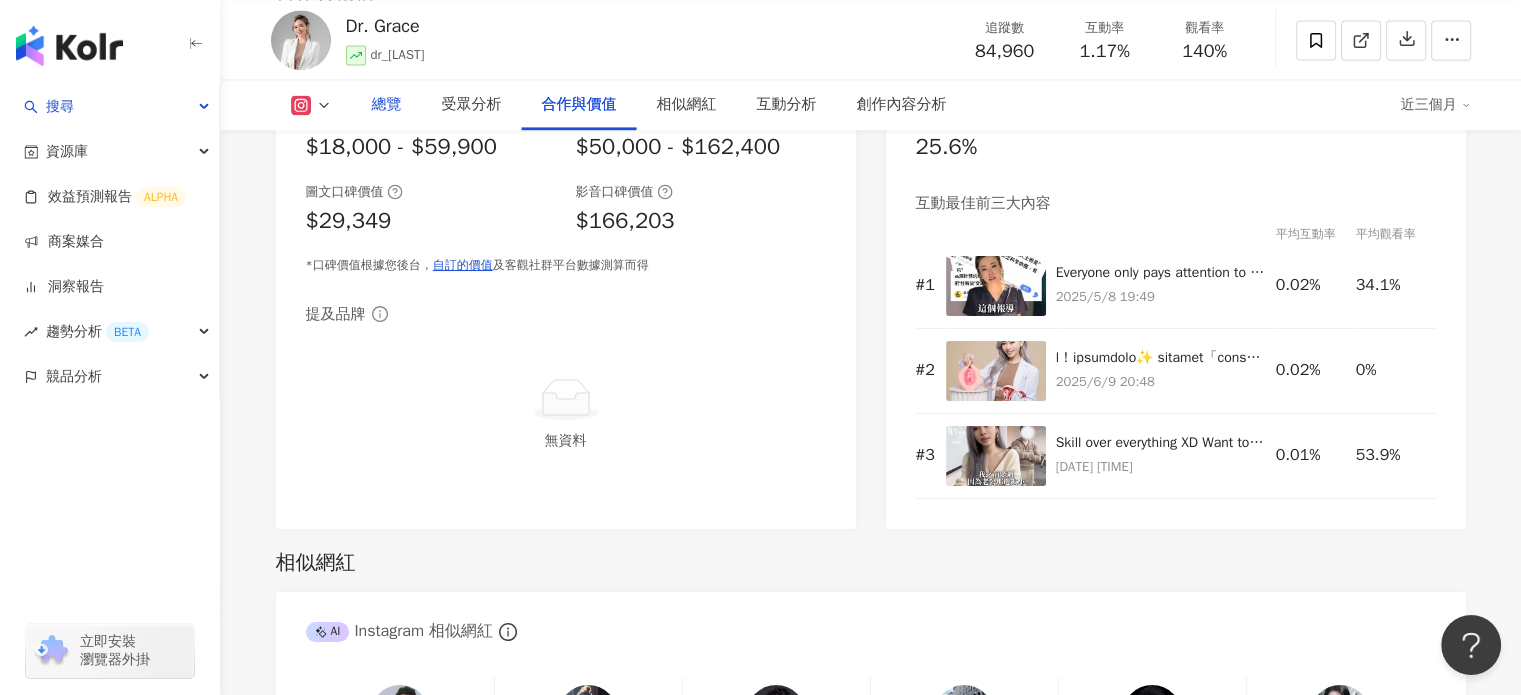 click on "總覽" at bounding box center (387, 105) 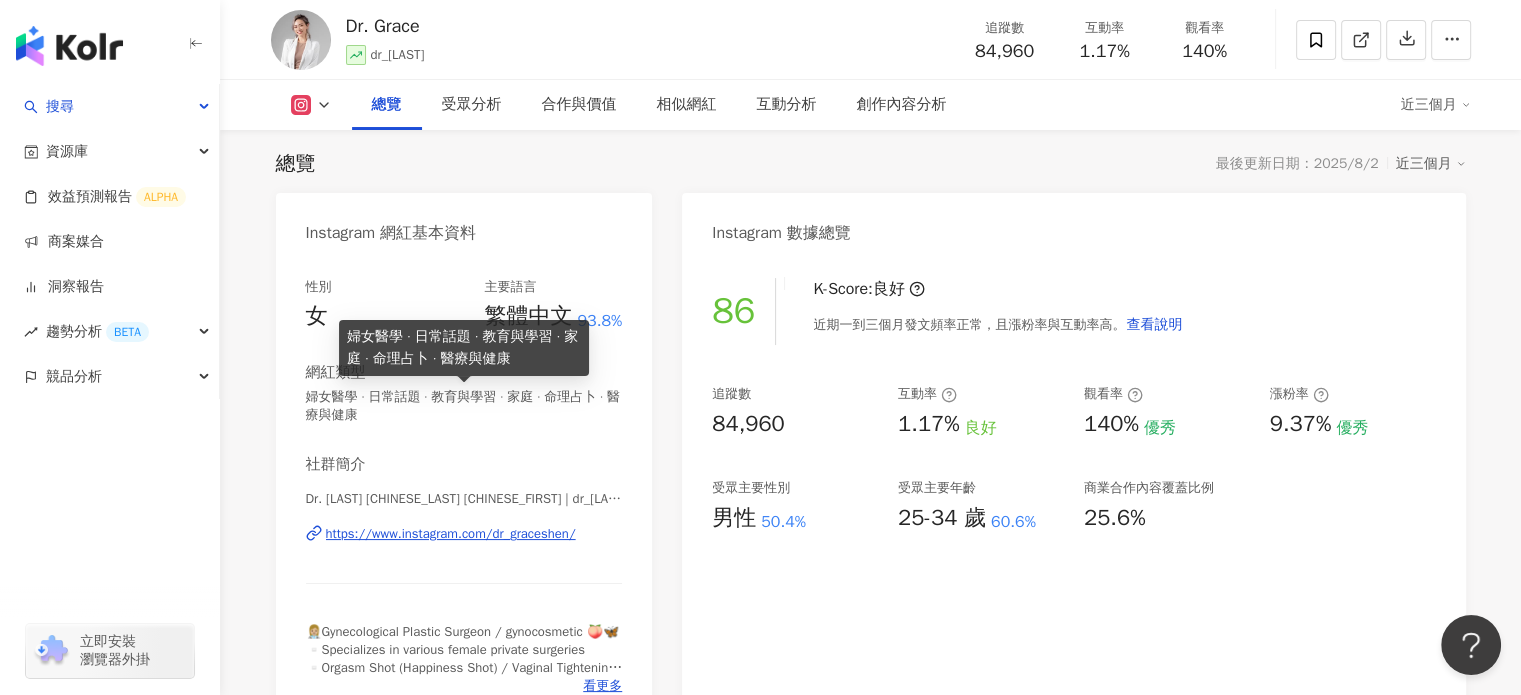 scroll, scrollTop: 423, scrollLeft: 0, axis: vertical 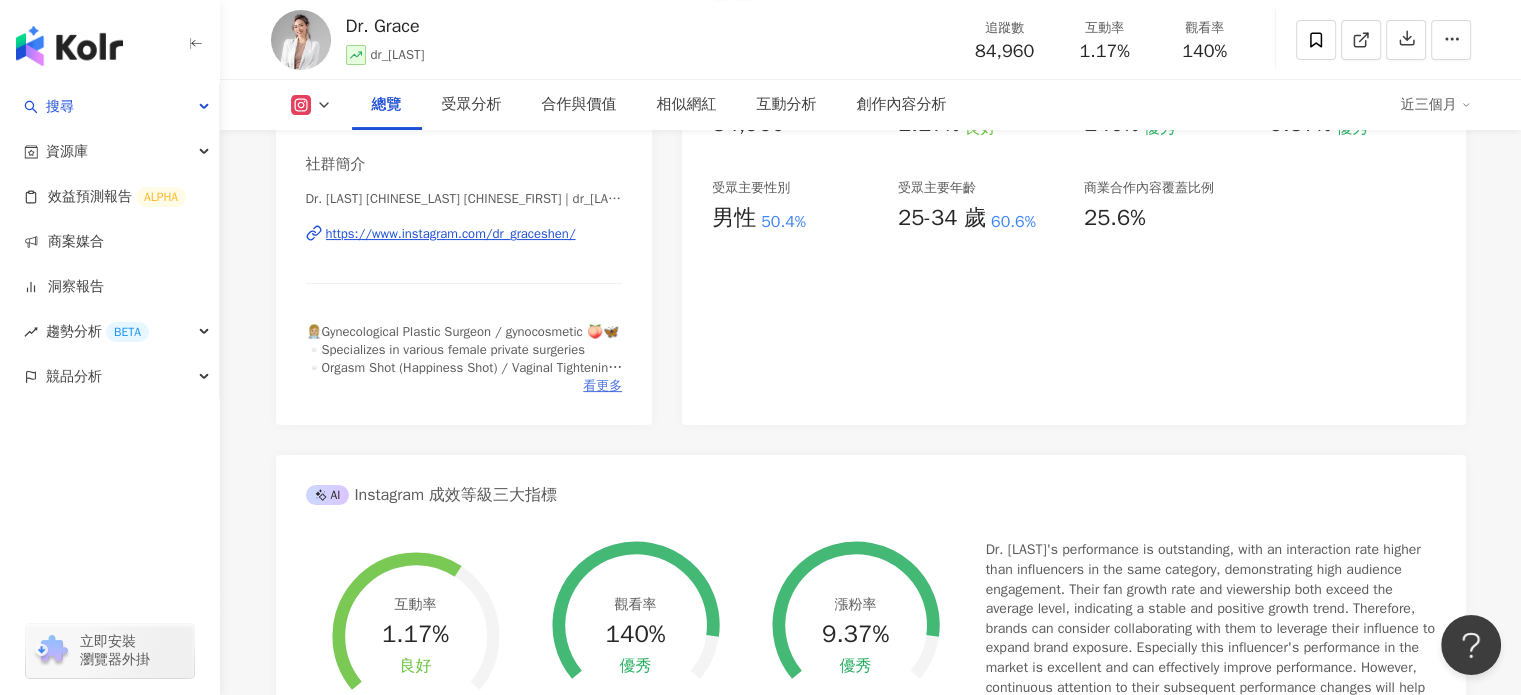 click on "看更多" at bounding box center [602, 386] 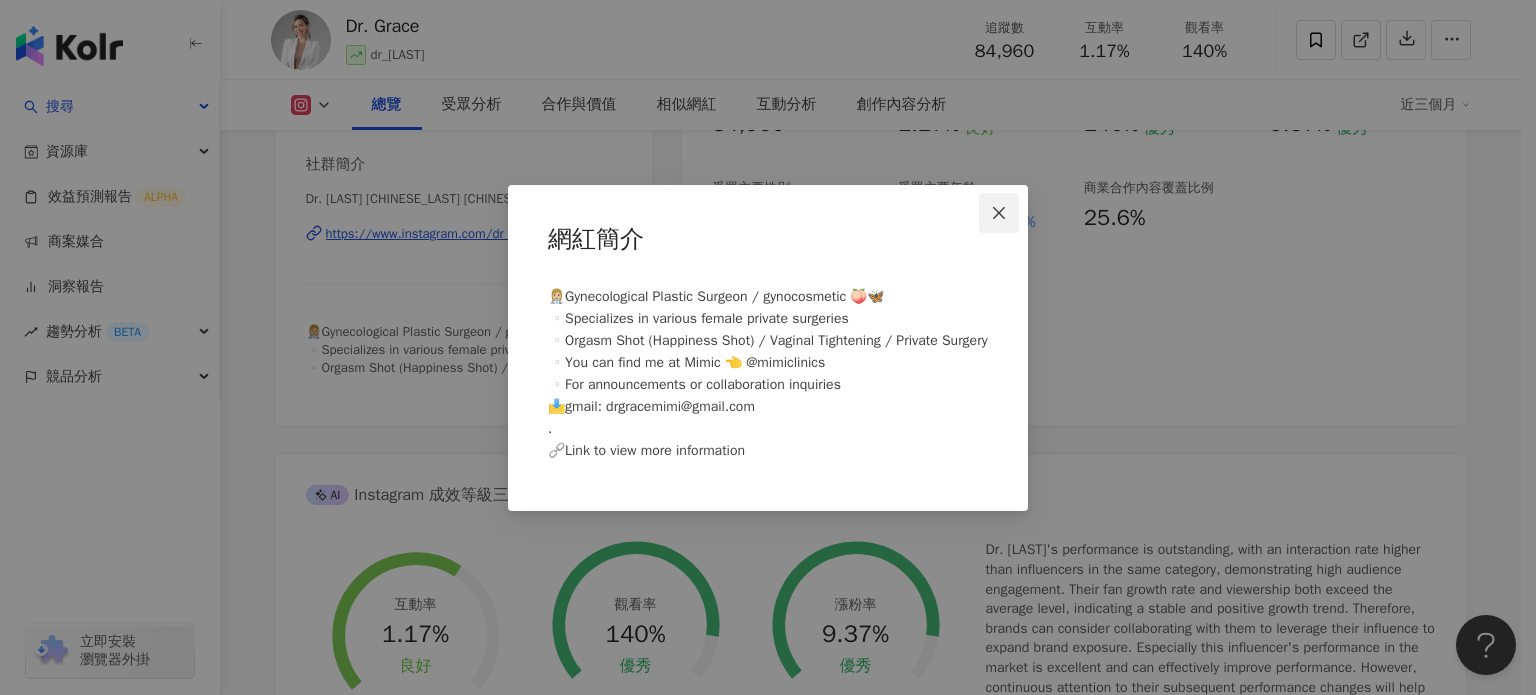 click at bounding box center [999, 213] 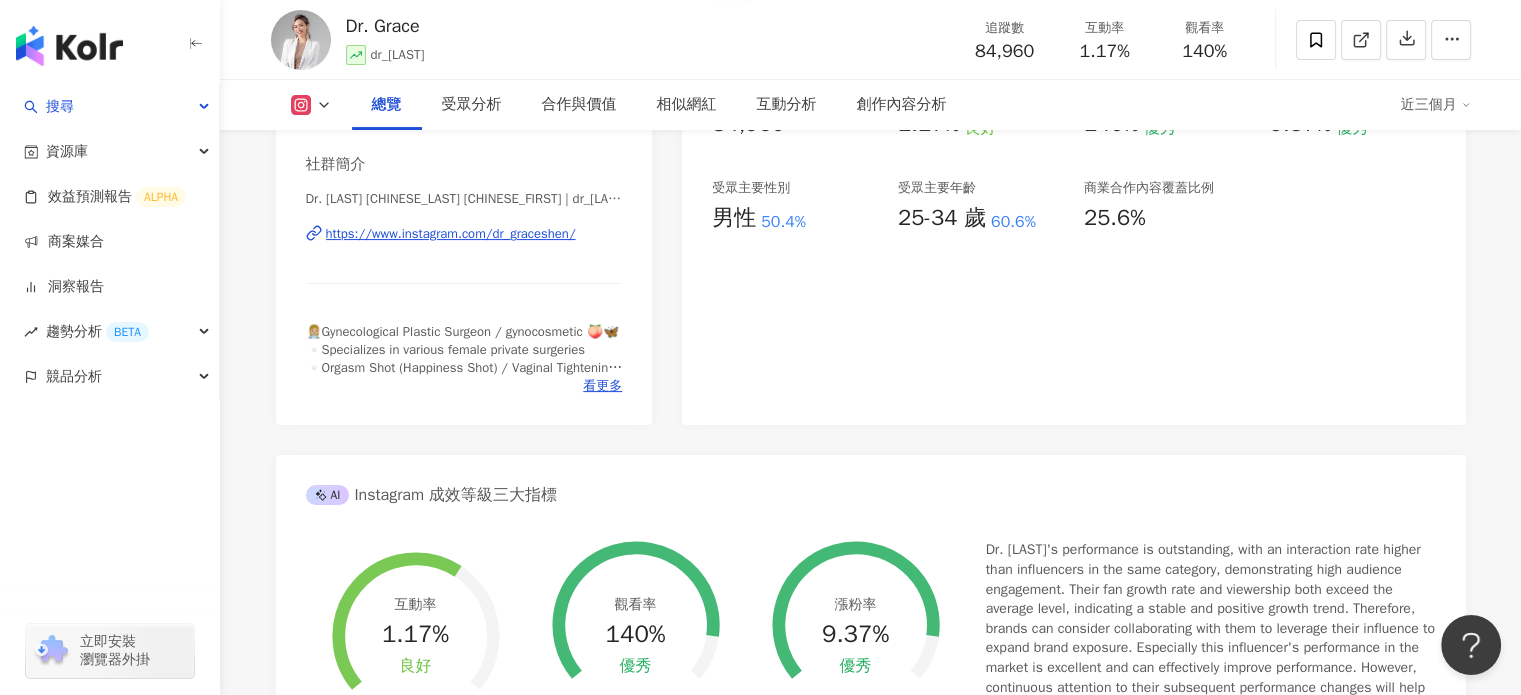 click on "https://www.instagram.com/dr_graceshen/" at bounding box center (451, 234) 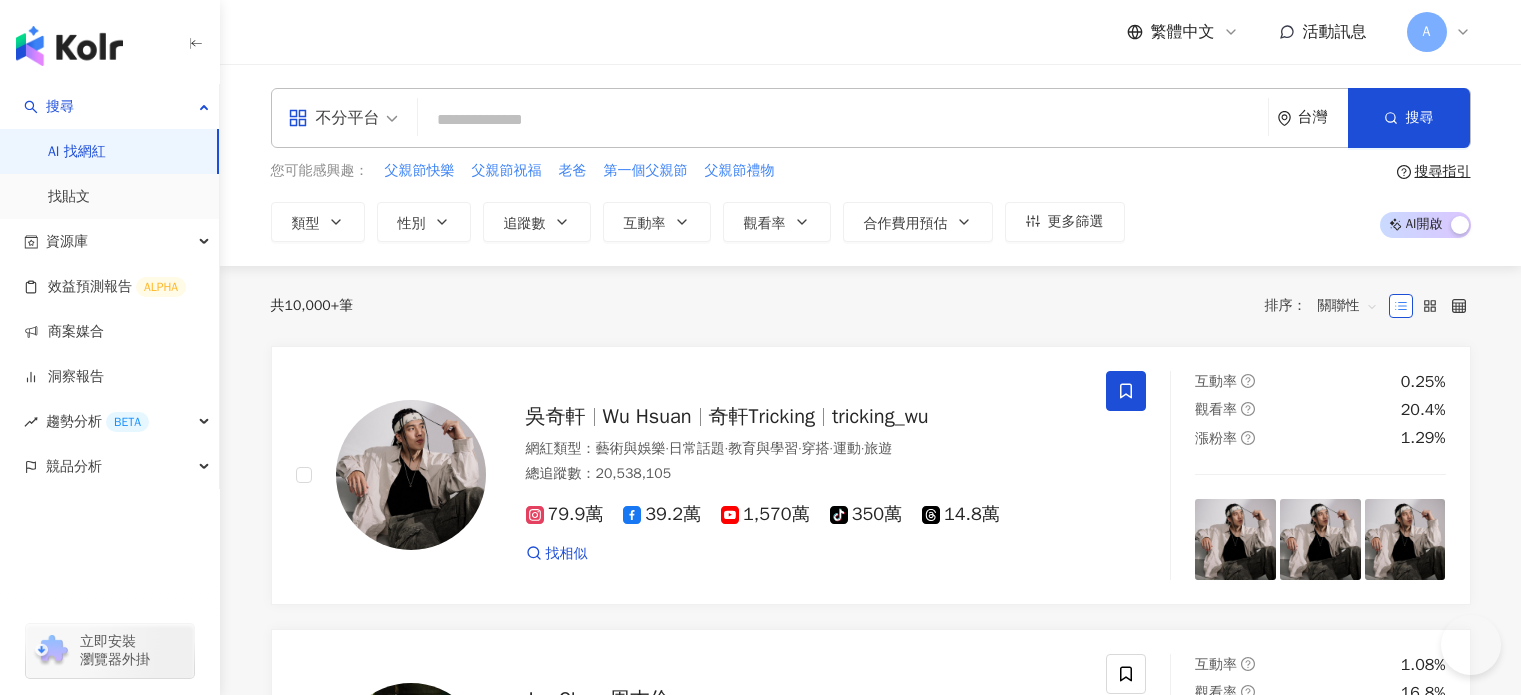 scroll, scrollTop: 0, scrollLeft: 0, axis: both 